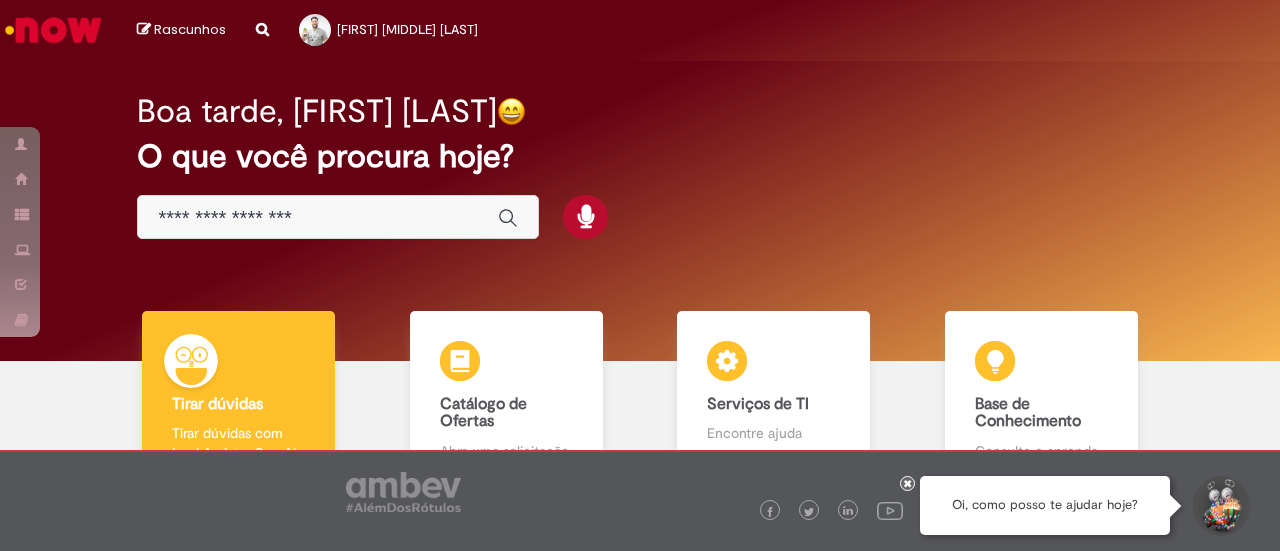 scroll, scrollTop: 0, scrollLeft: 0, axis: both 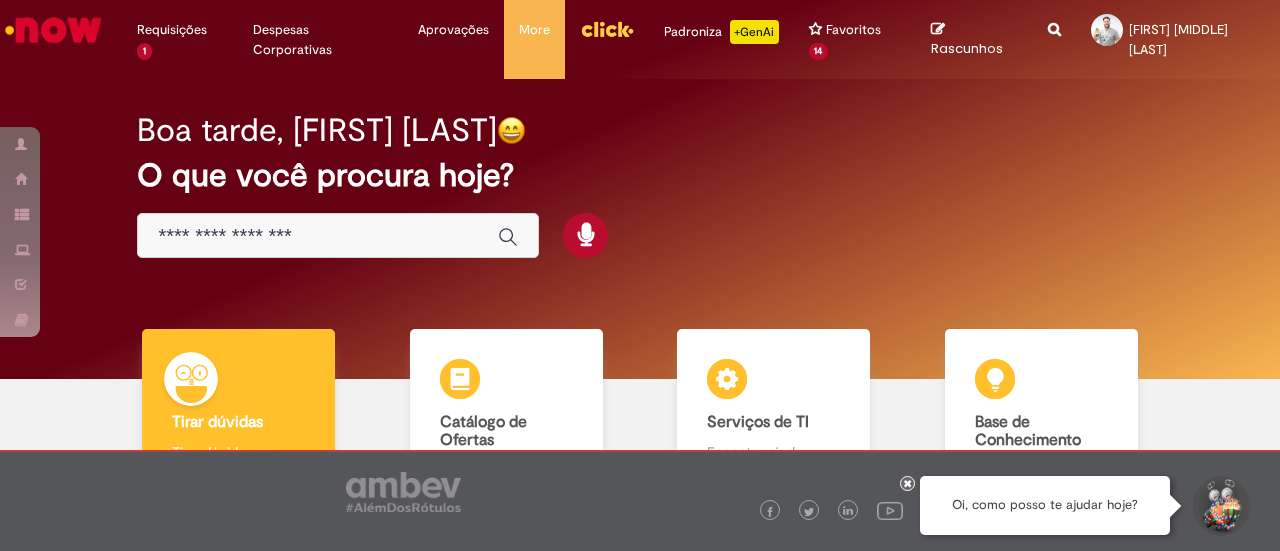 click at bounding box center [318, 236] 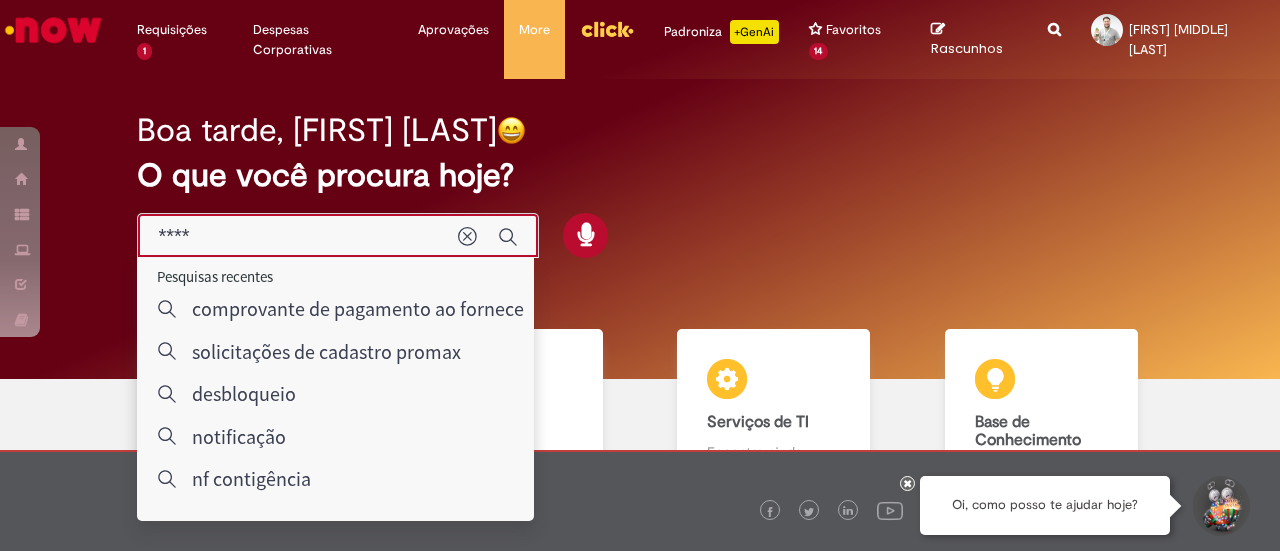 type on "*****" 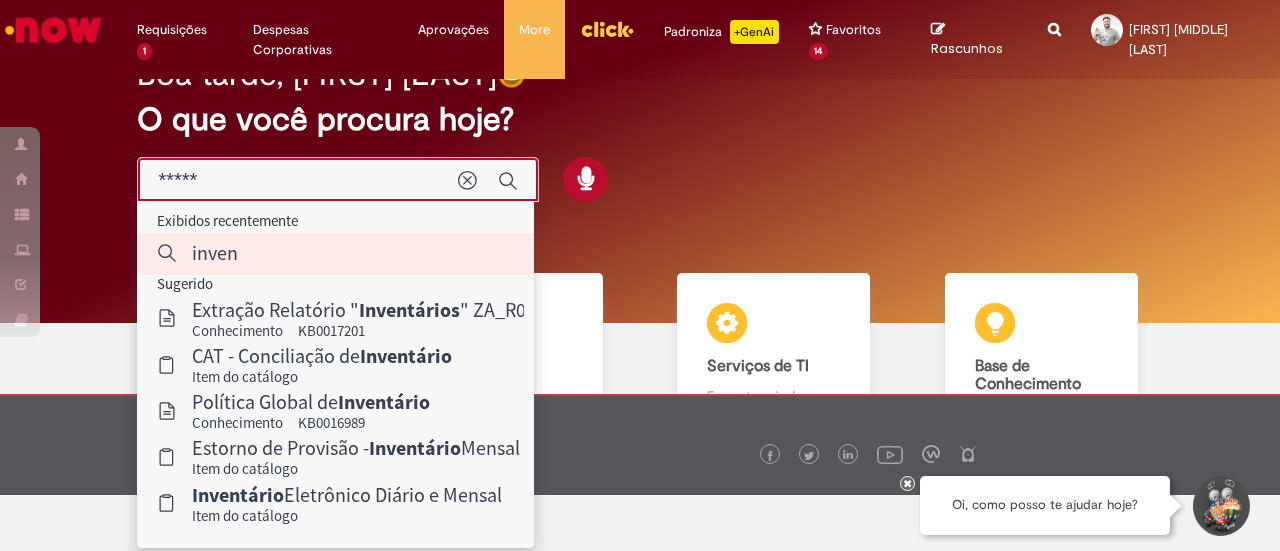 scroll, scrollTop: 100, scrollLeft: 0, axis: vertical 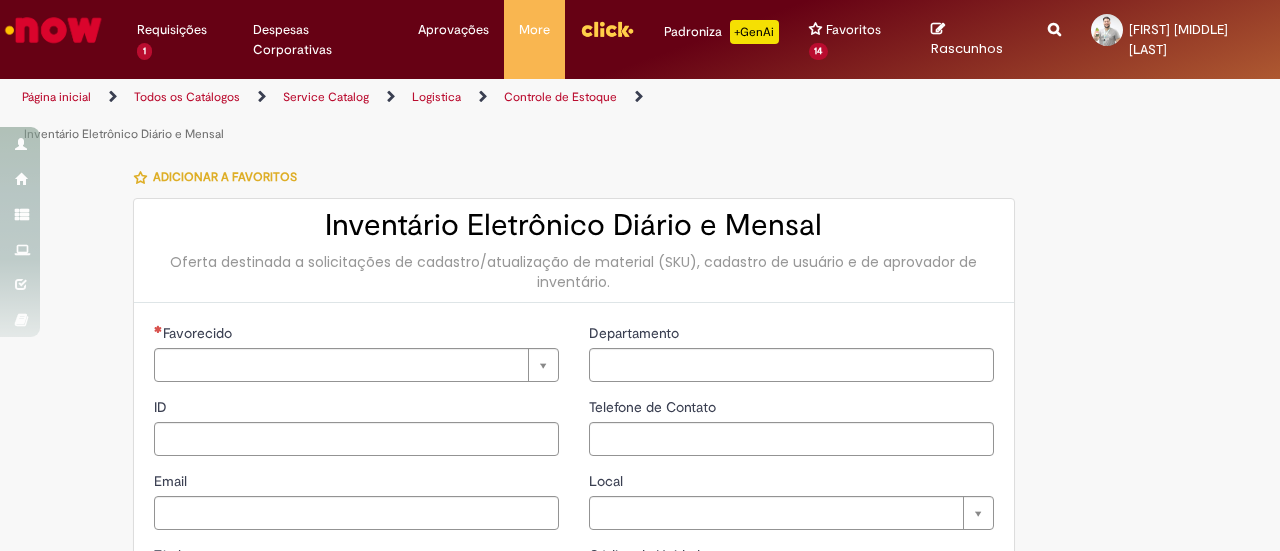 type on "********" 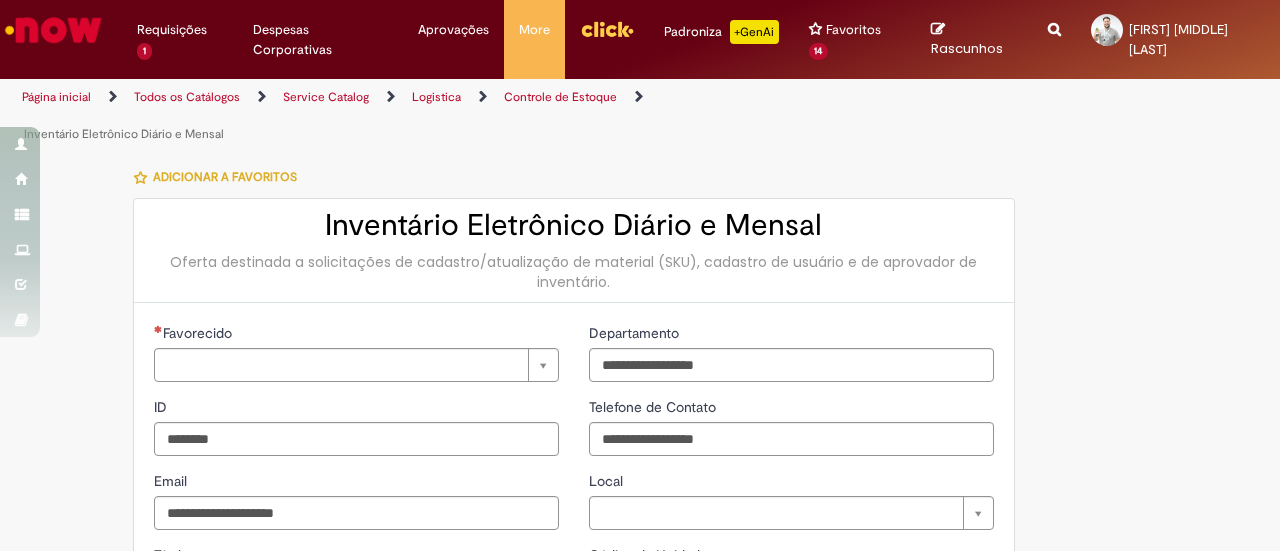 type on "**********" 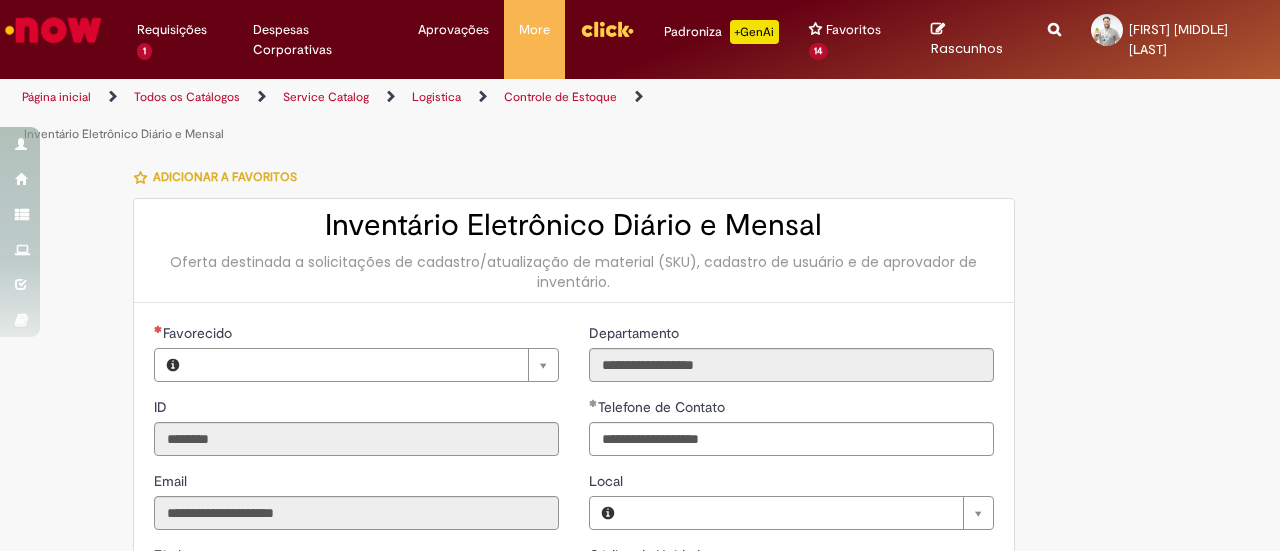 type on "**********" 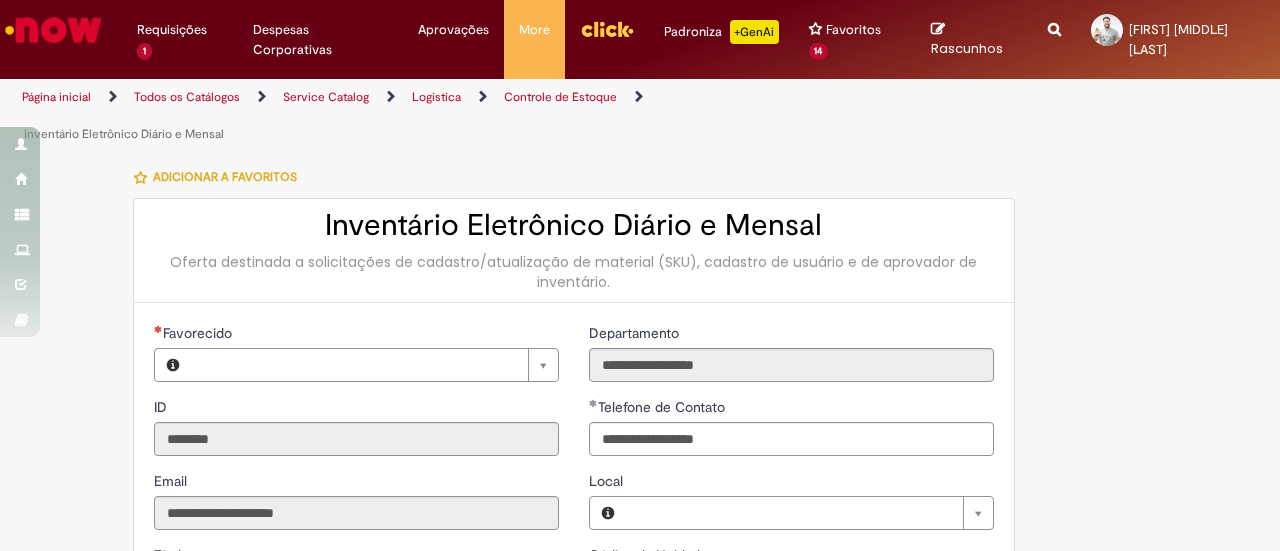 type on "**********" 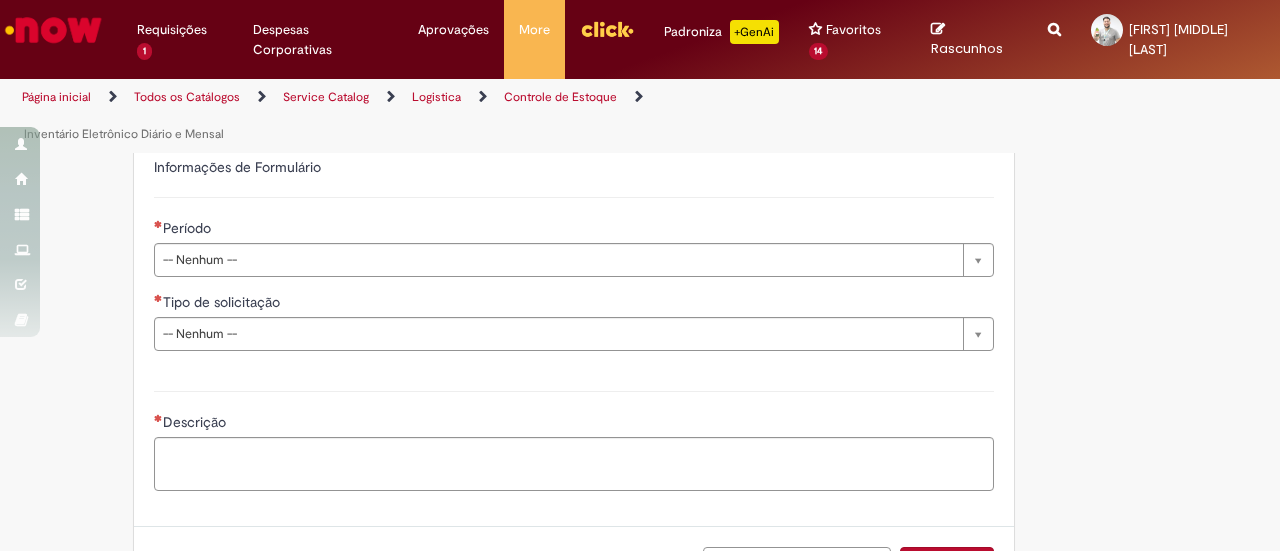 scroll, scrollTop: 500, scrollLeft: 0, axis: vertical 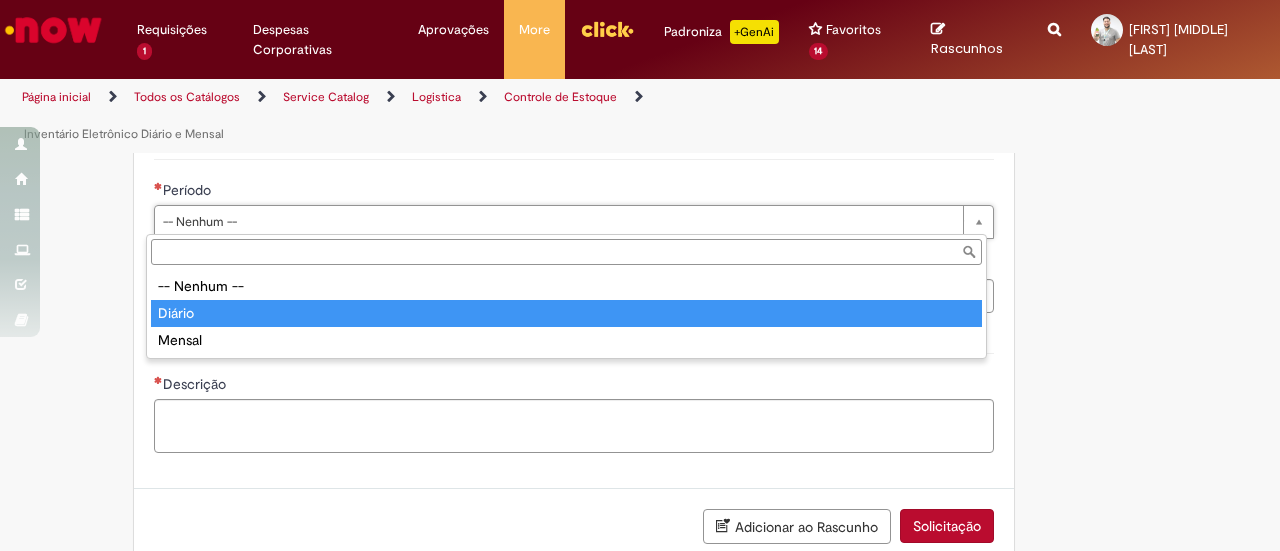 type on "******" 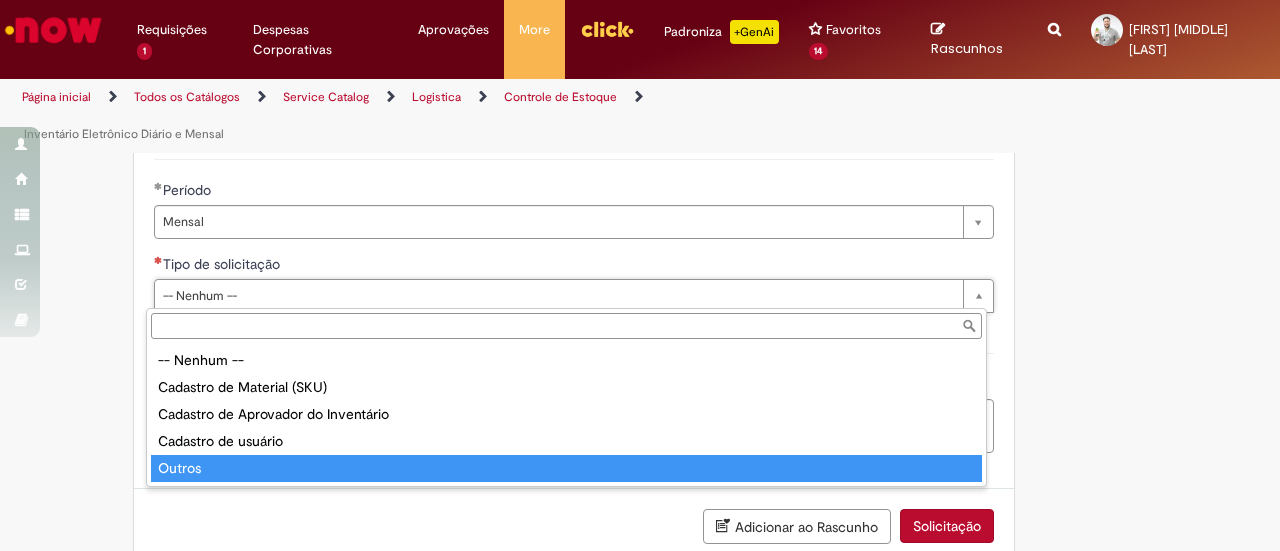 type on "******" 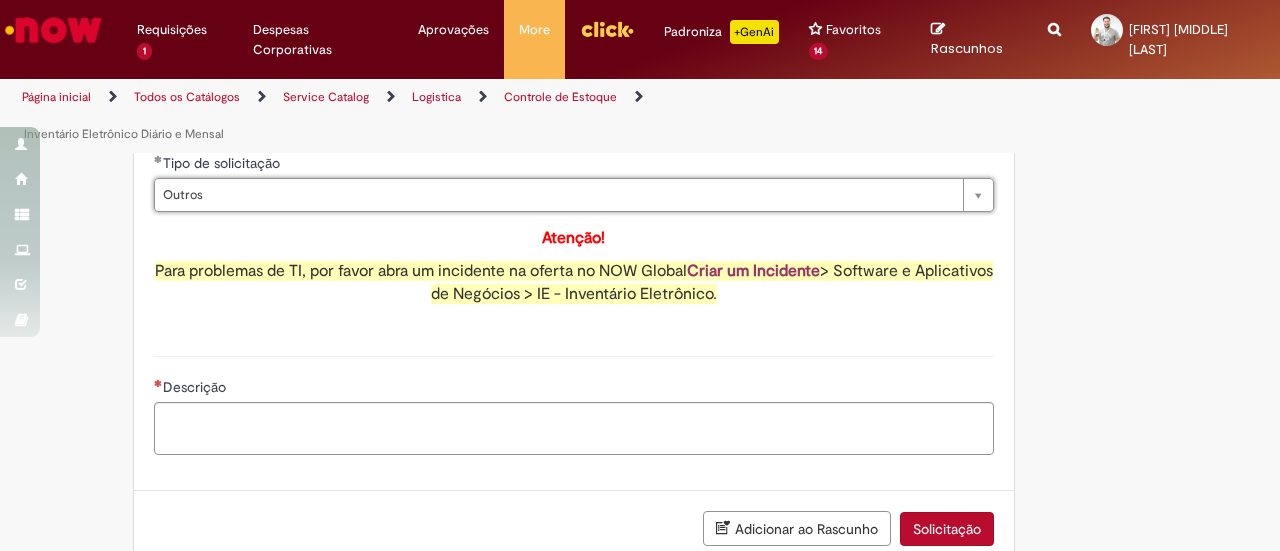 scroll, scrollTop: 700, scrollLeft: 0, axis: vertical 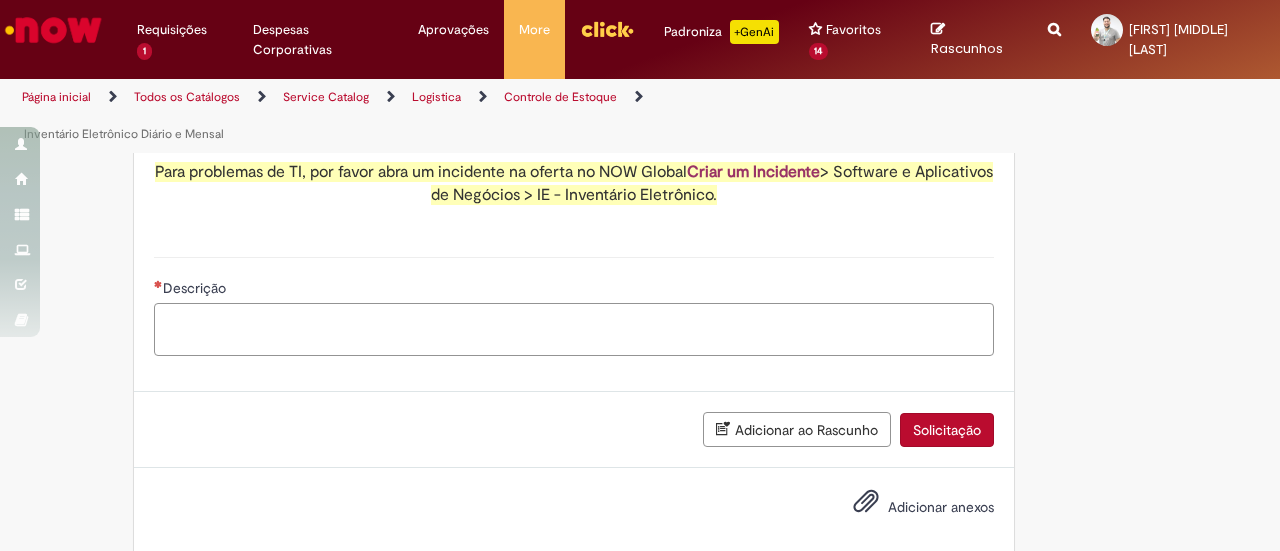 click on "Descrição" at bounding box center [574, 329] 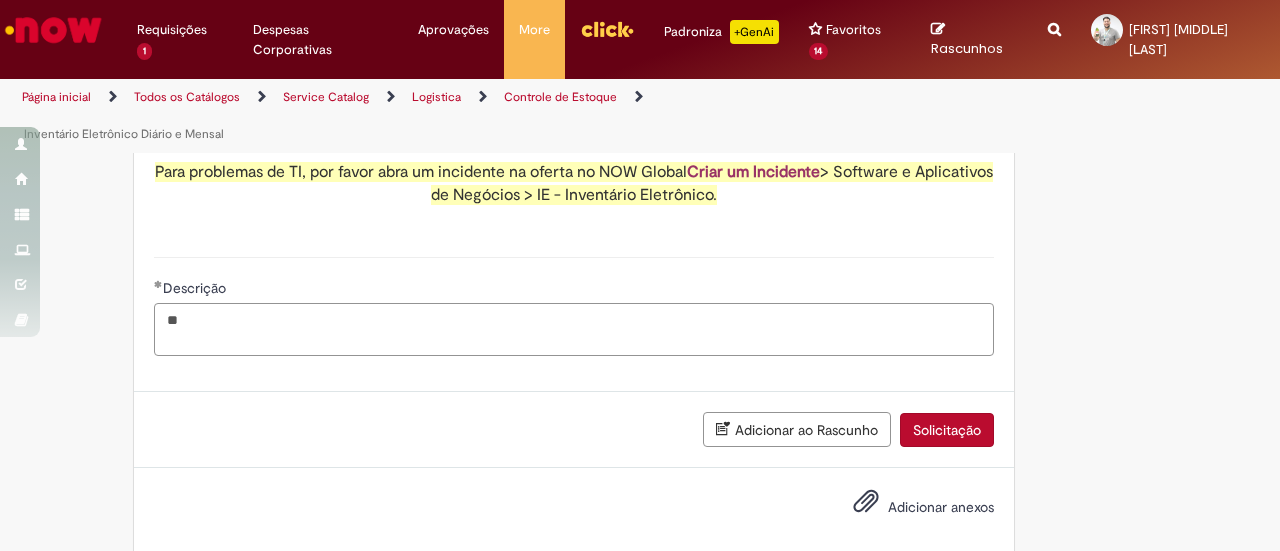 type on "*" 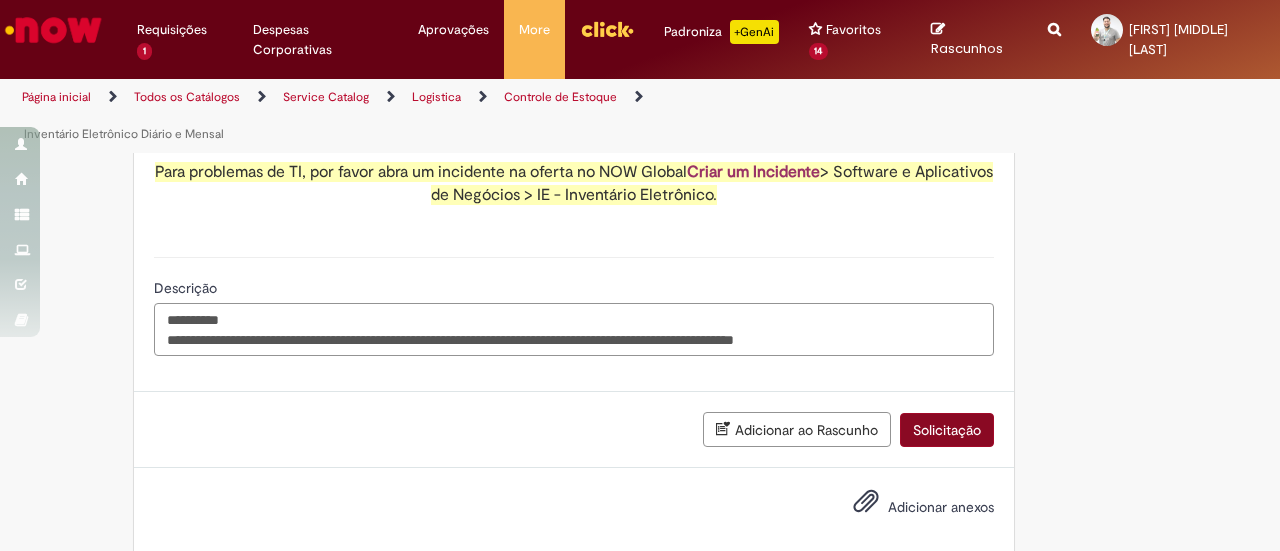 type on "**********" 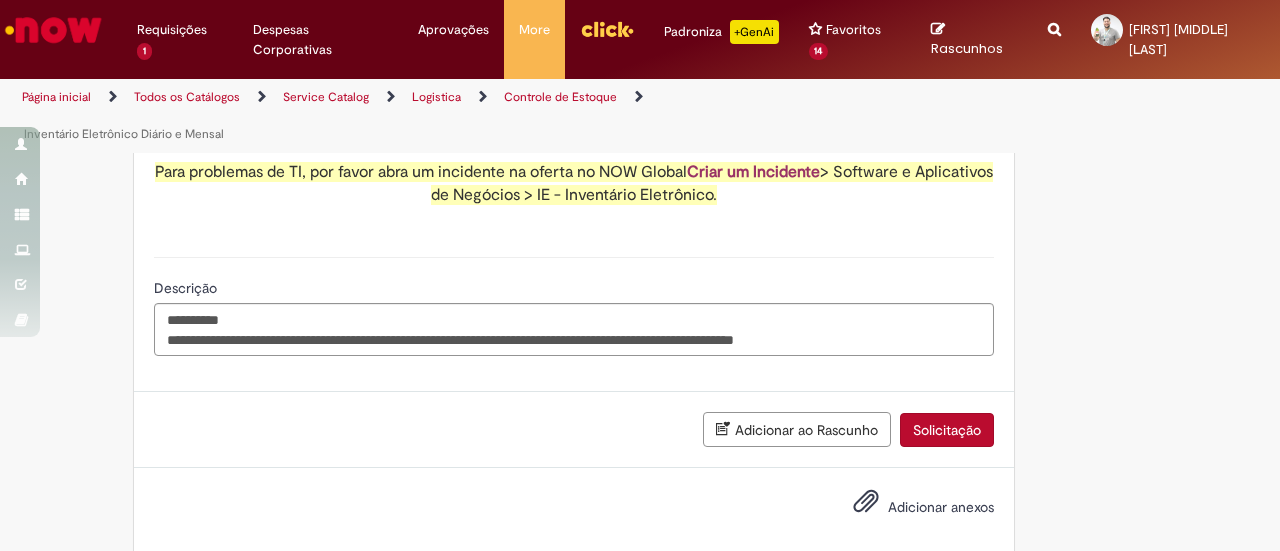 click on "Solicitação" at bounding box center [947, 430] 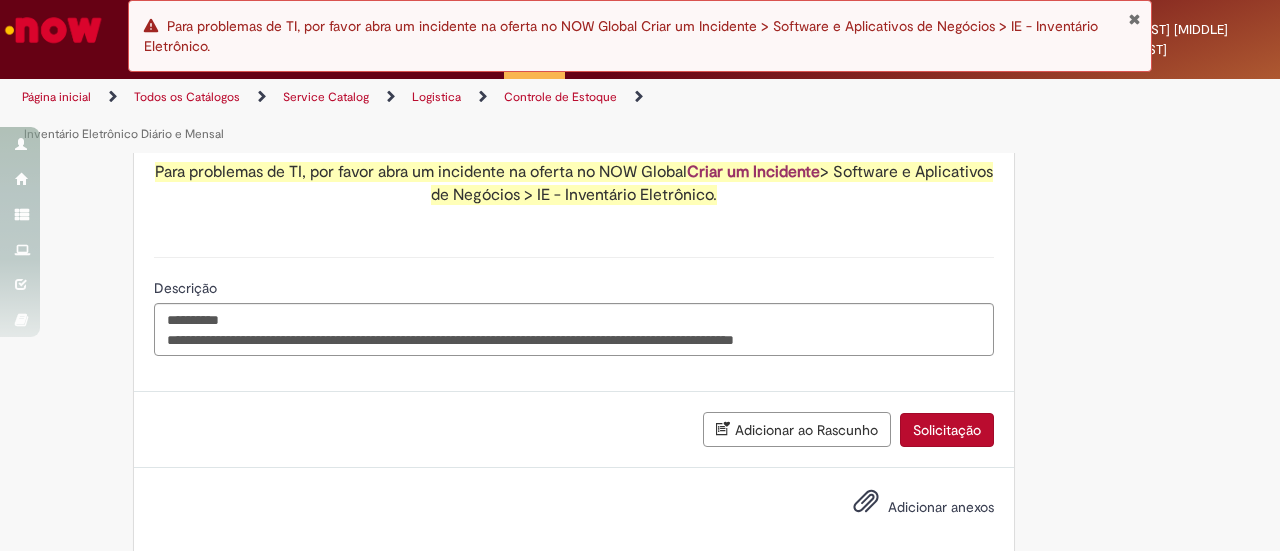 scroll, scrollTop: 600, scrollLeft: 0, axis: vertical 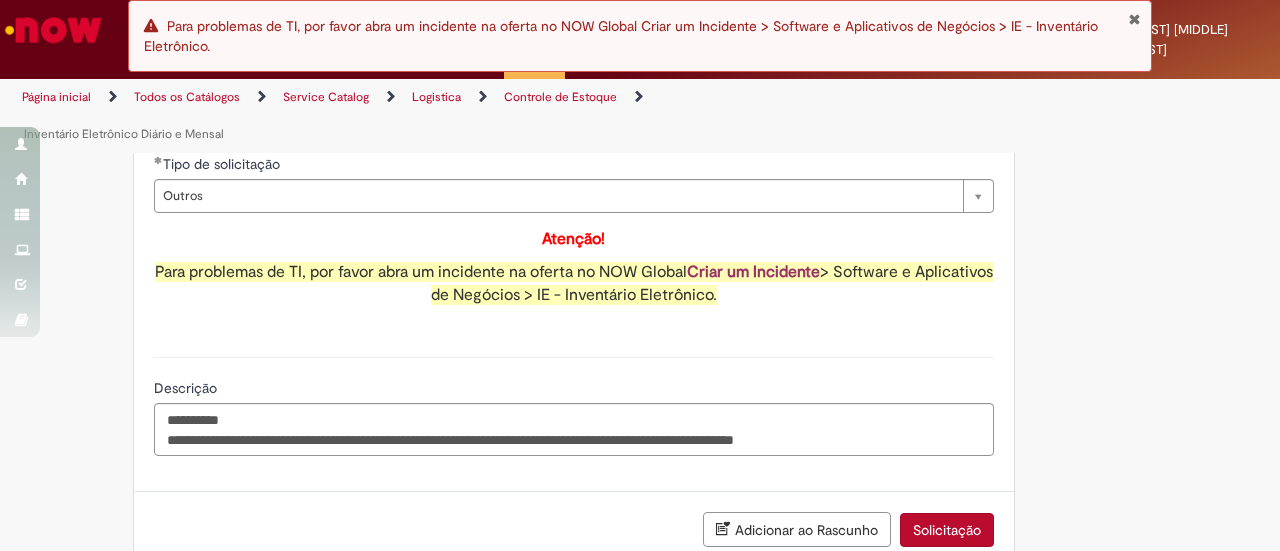 click on "**********" at bounding box center (574, 175) 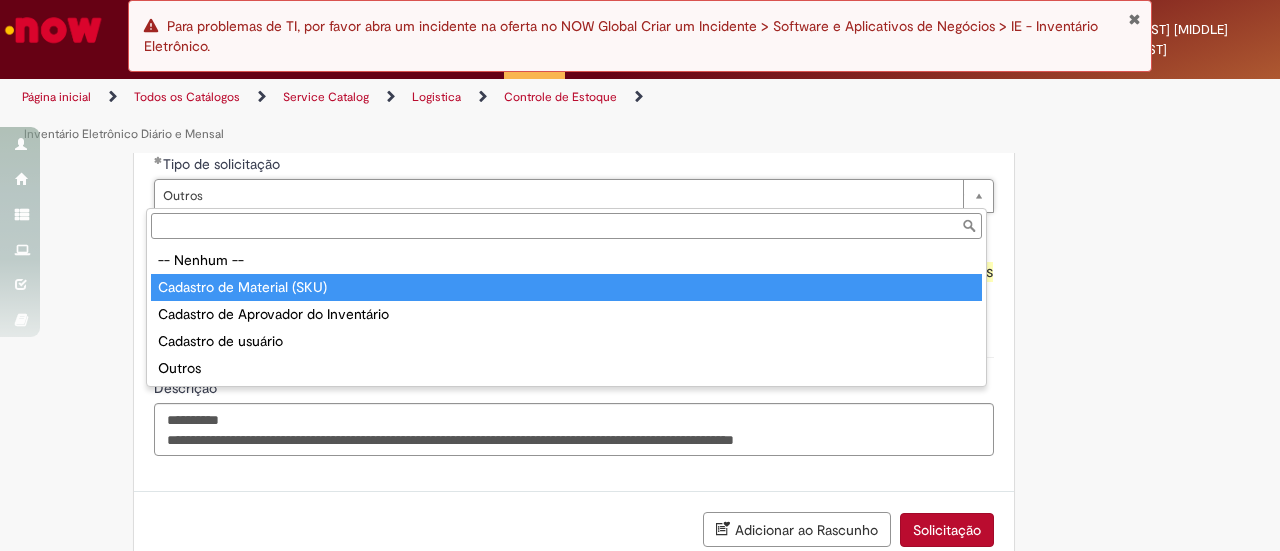 type on "**********" 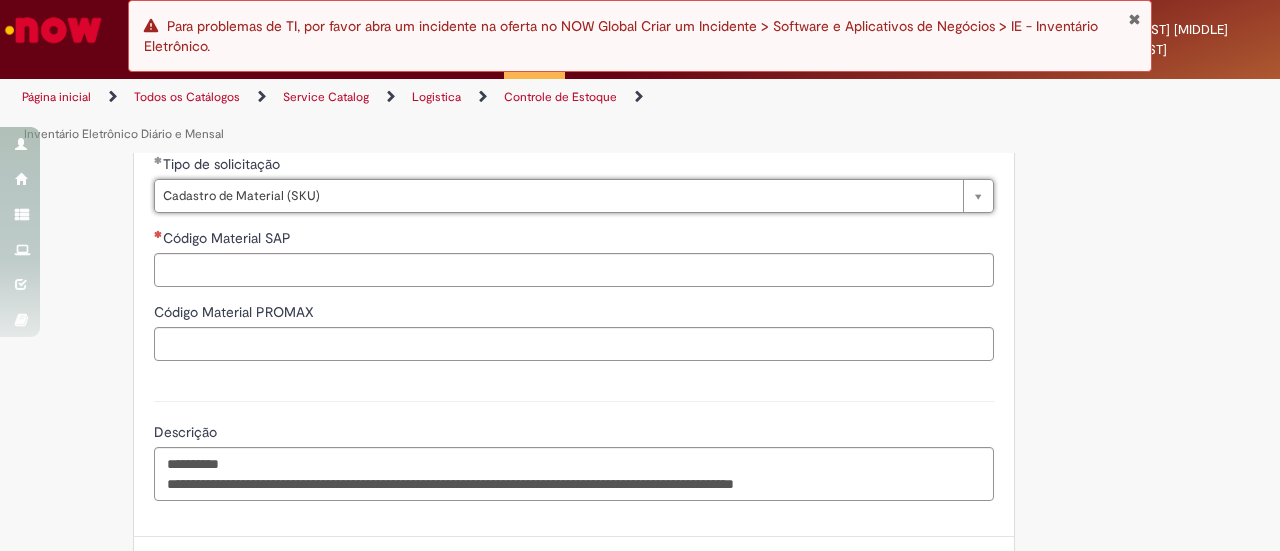 scroll, scrollTop: 0, scrollLeft: 42, axis: horizontal 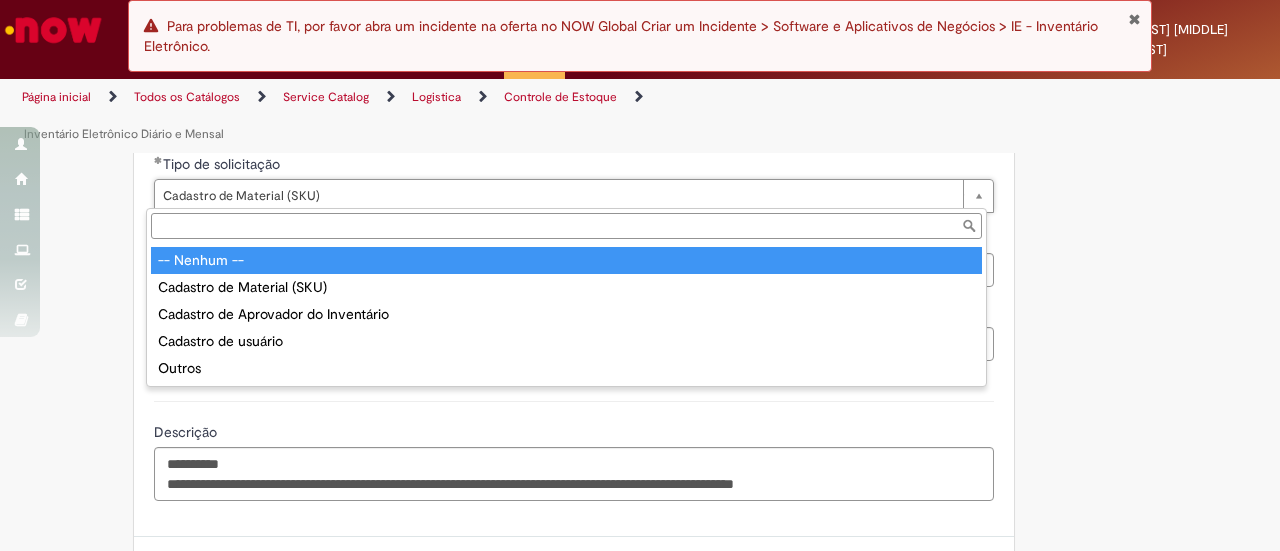 type on "**********" 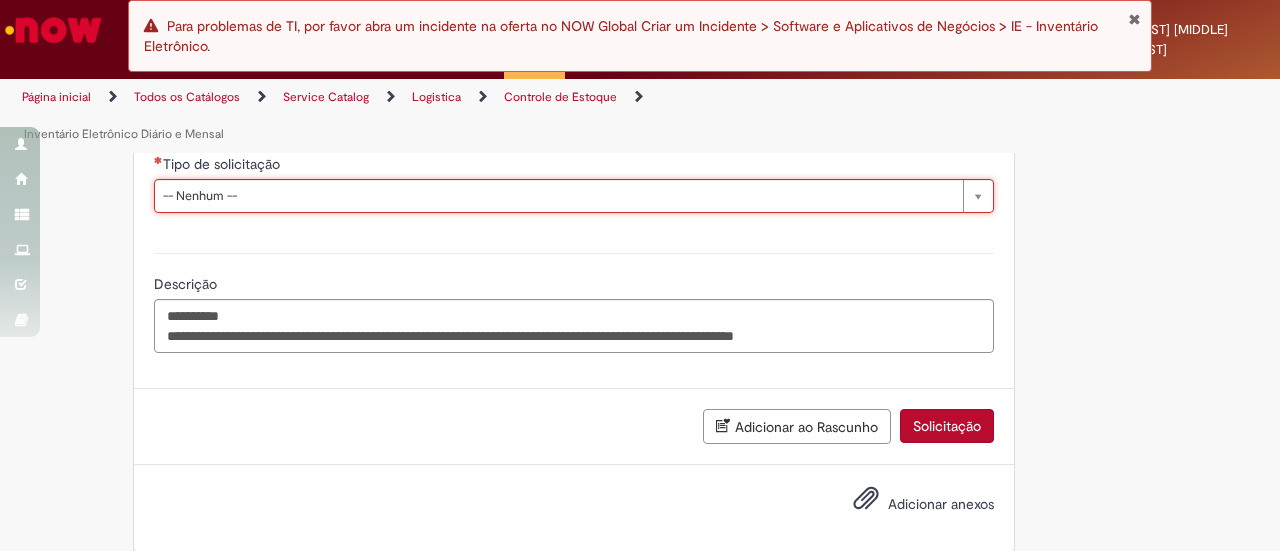 scroll, scrollTop: 0, scrollLeft: 82, axis: horizontal 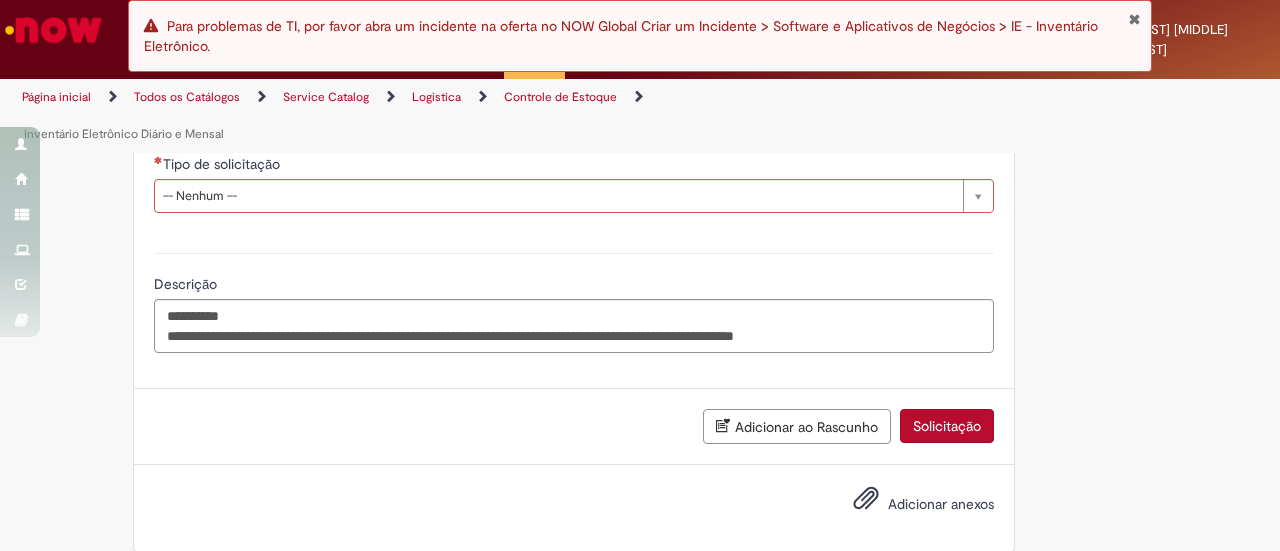 click on "Solicitação" at bounding box center [947, 426] 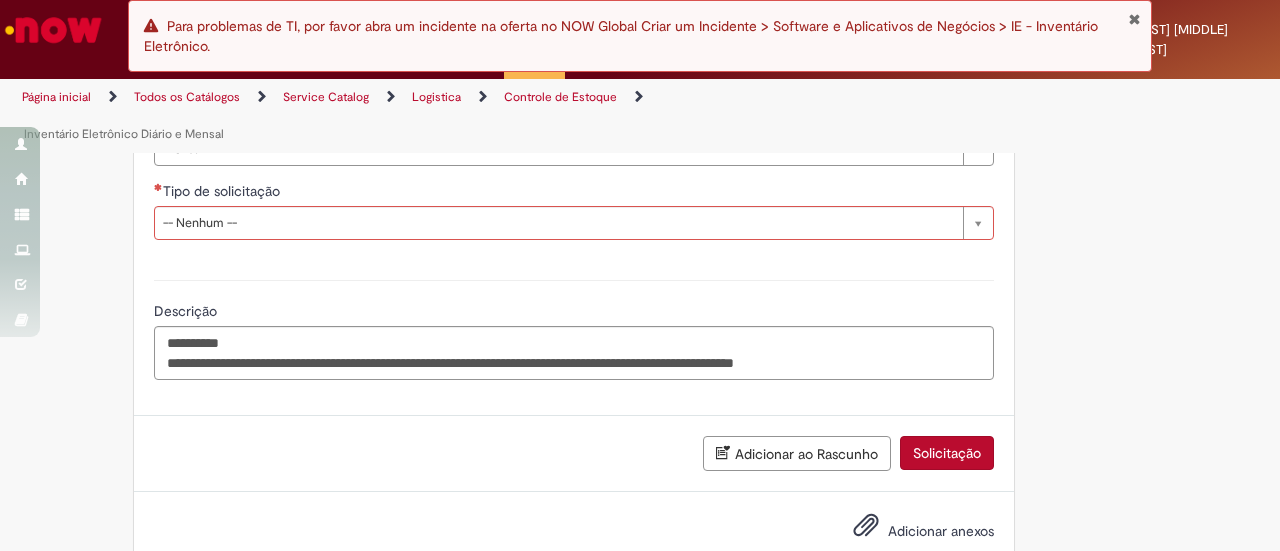 scroll, scrollTop: 0, scrollLeft: 82, axis: horizontal 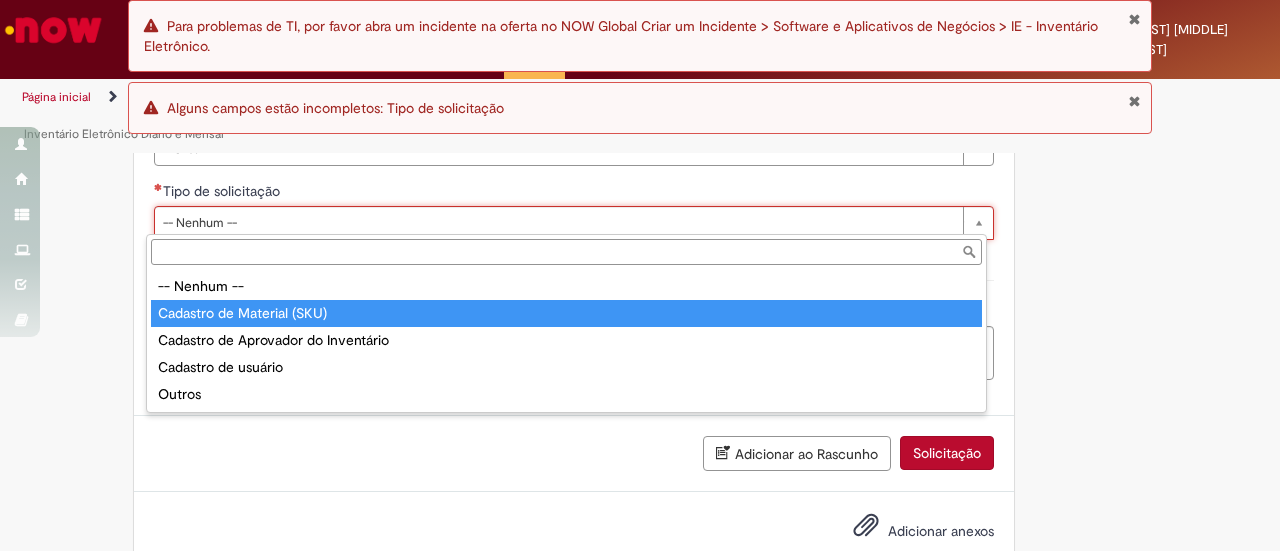 type on "**********" 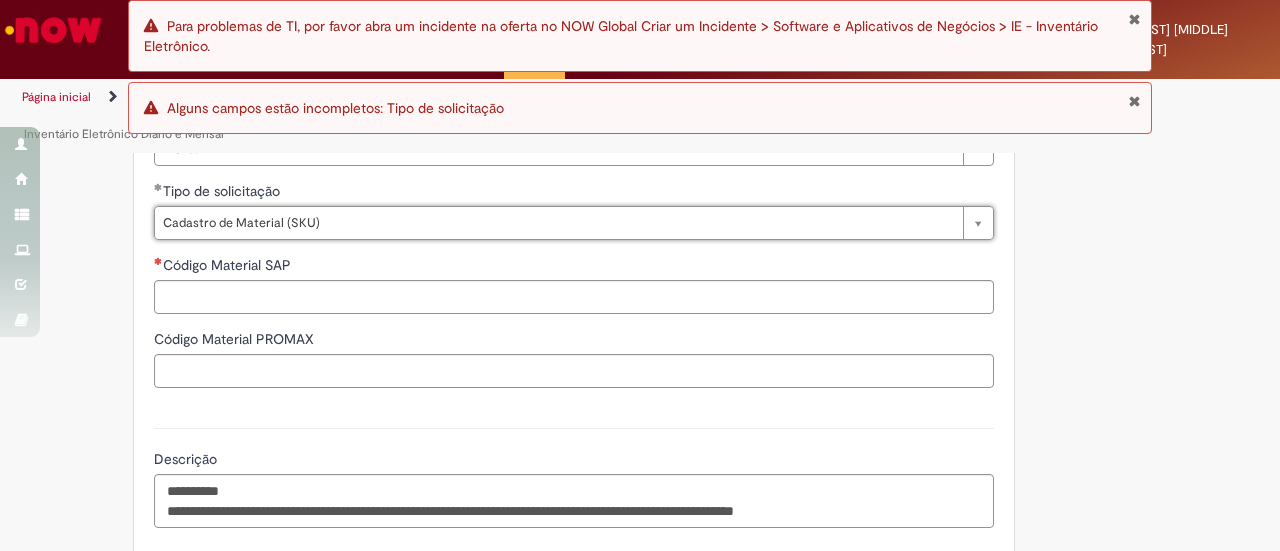 scroll, scrollTop: 0, scrollLeft: 82, axis: horizontal 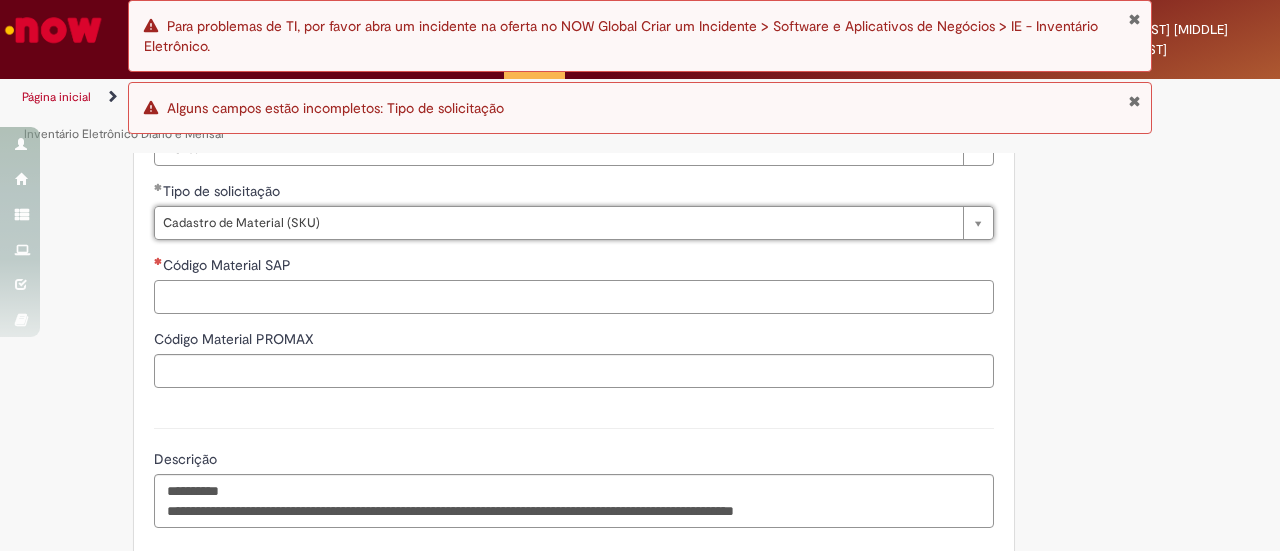 click on "Código Material SAP" at bounding box center (574, 297) 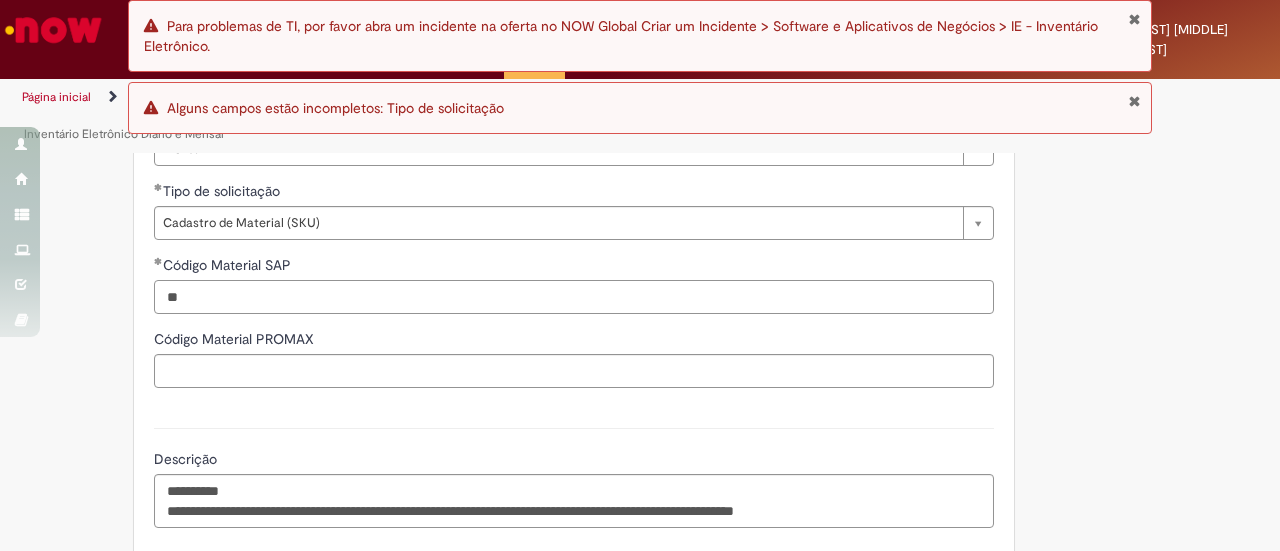 type on "**" 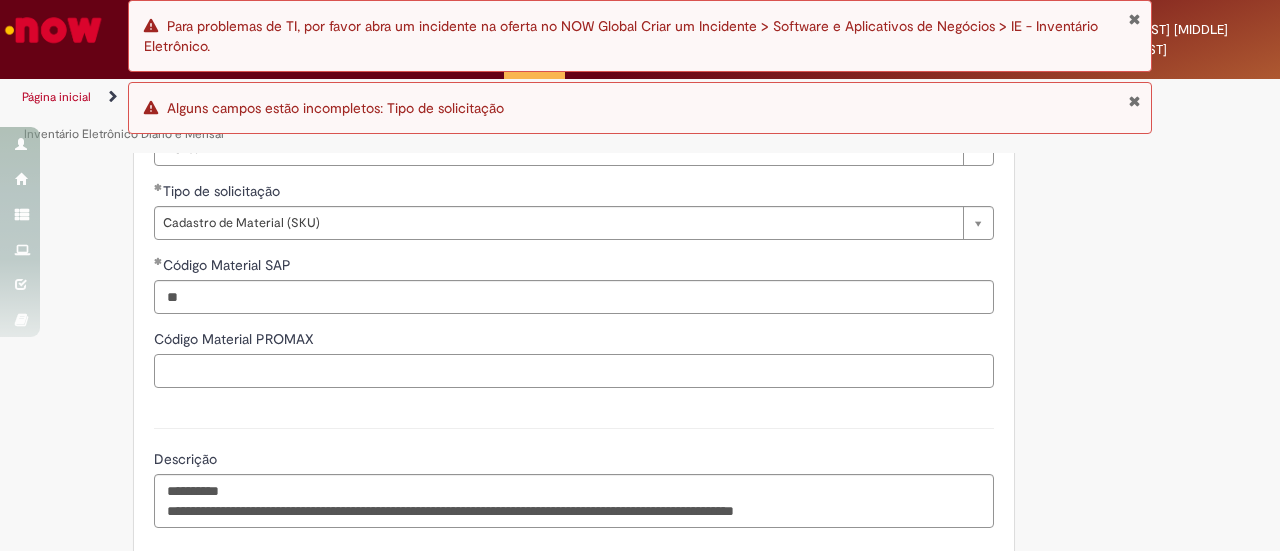 click on "Código Material PROMAX" at bounding box center (574, 371) 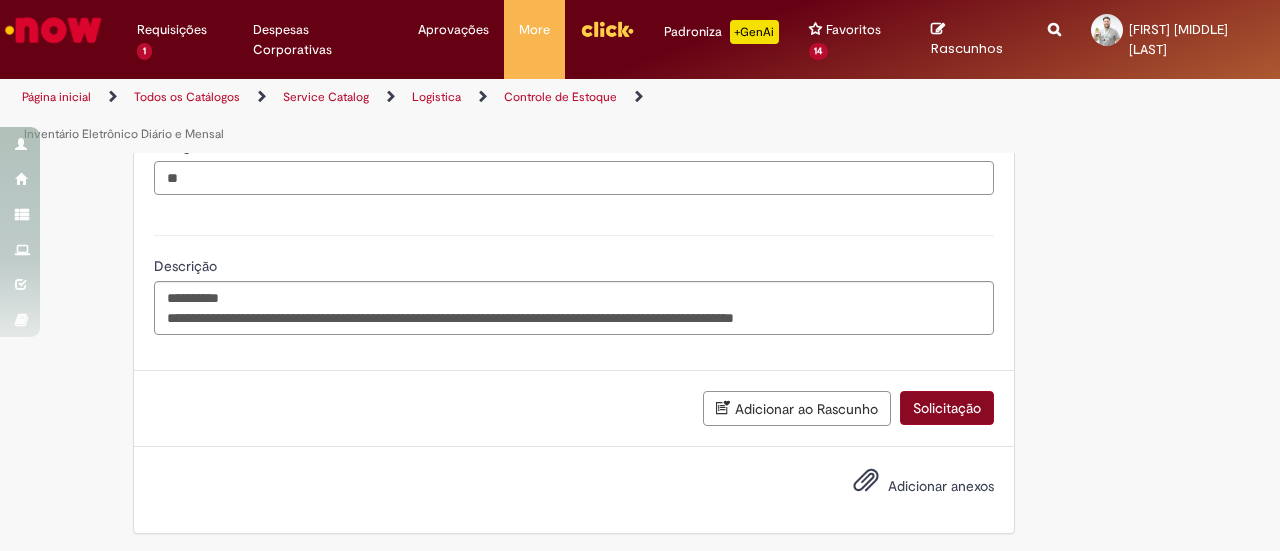 type on "**" 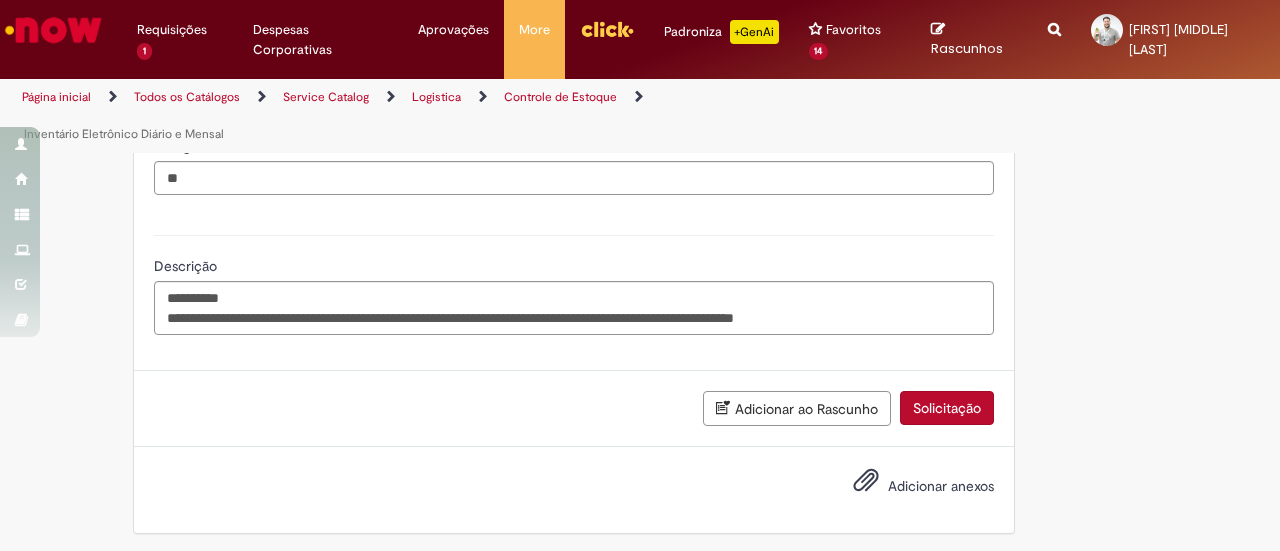 click on "Solicitação" at bounding box center (947, 408) 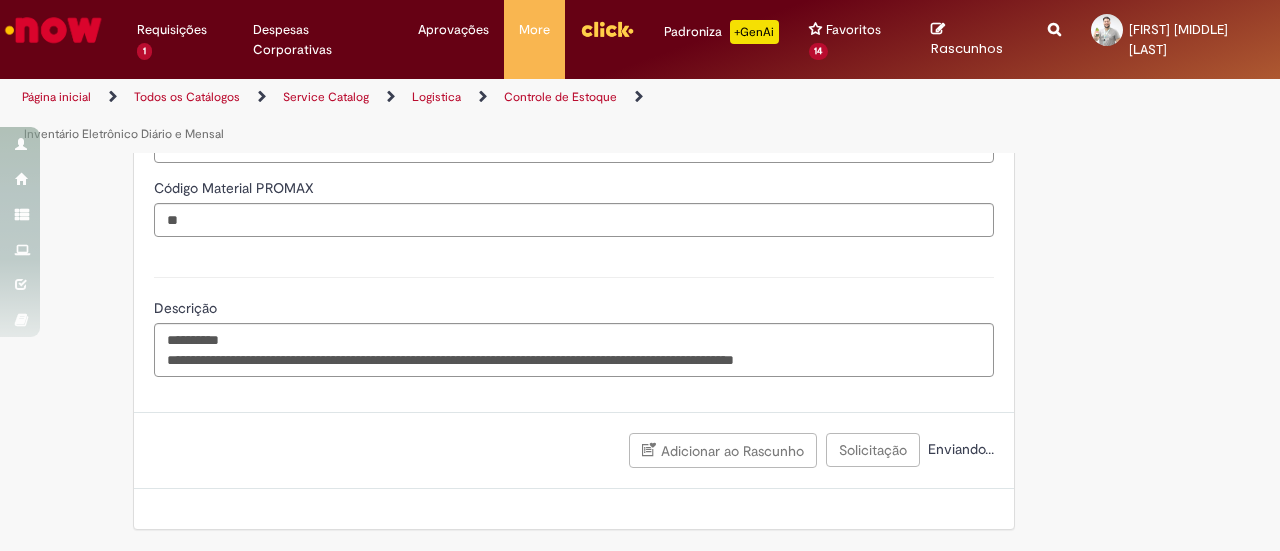 scroll, scrollTop: 721, scrollLeft: 0, axis: vertical 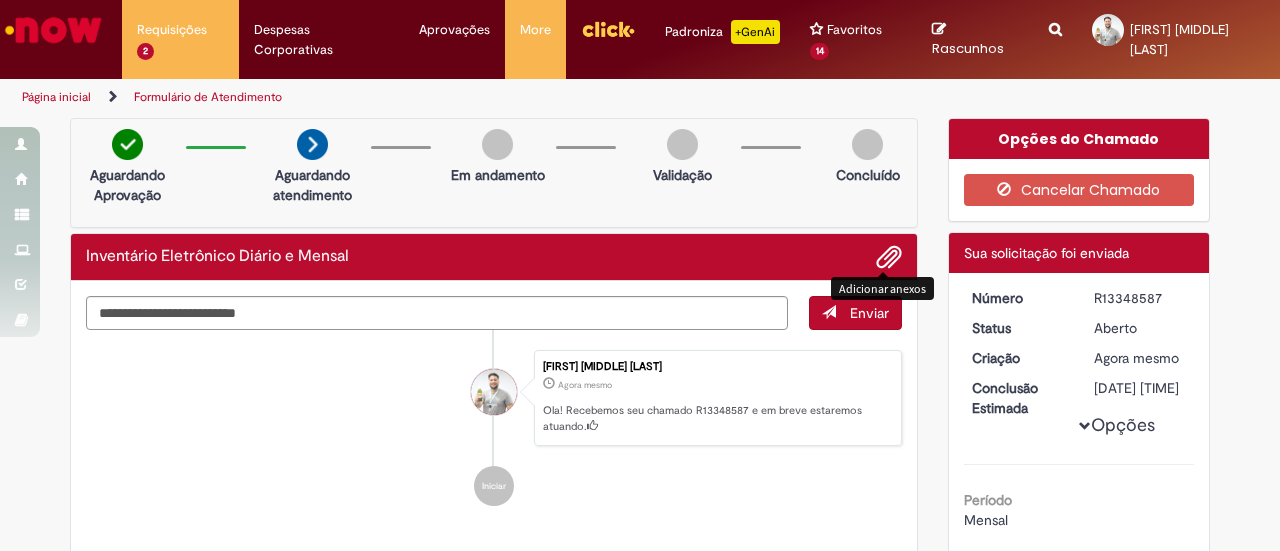 click at bounding box center (889, 258) 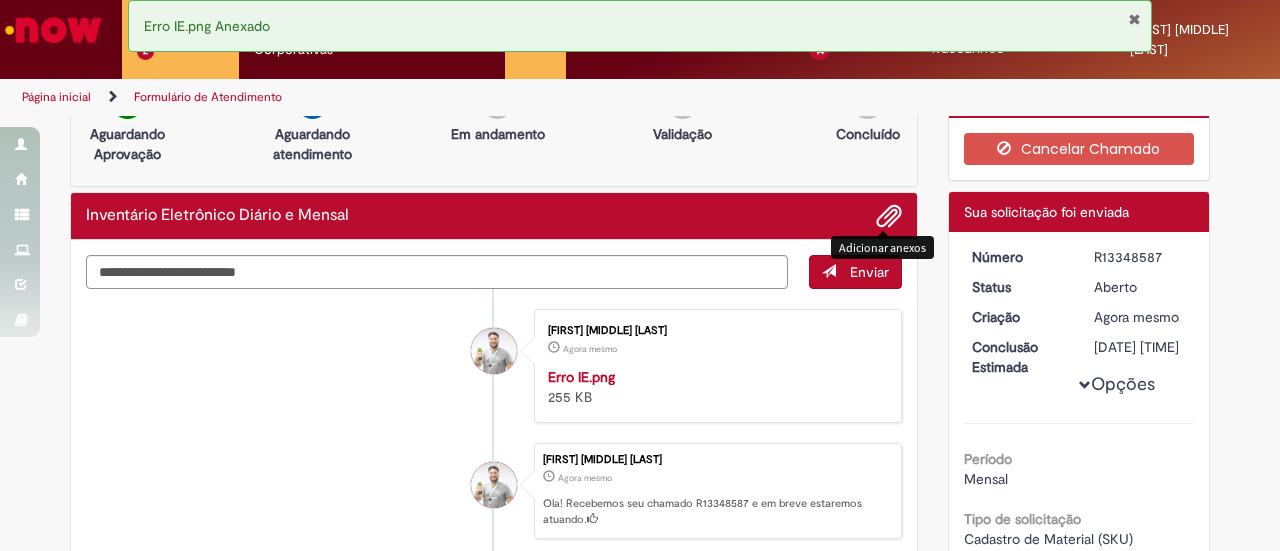scroll, scrollTop: 0, scrollLeft: 0, axis: both 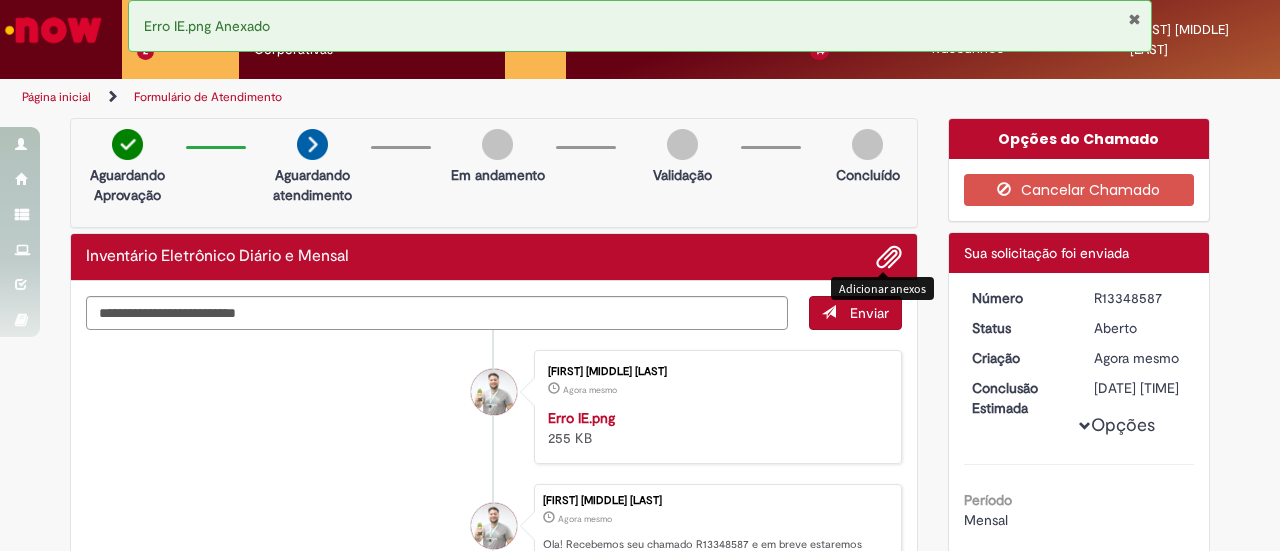 click at bounding box center [1134, 19] 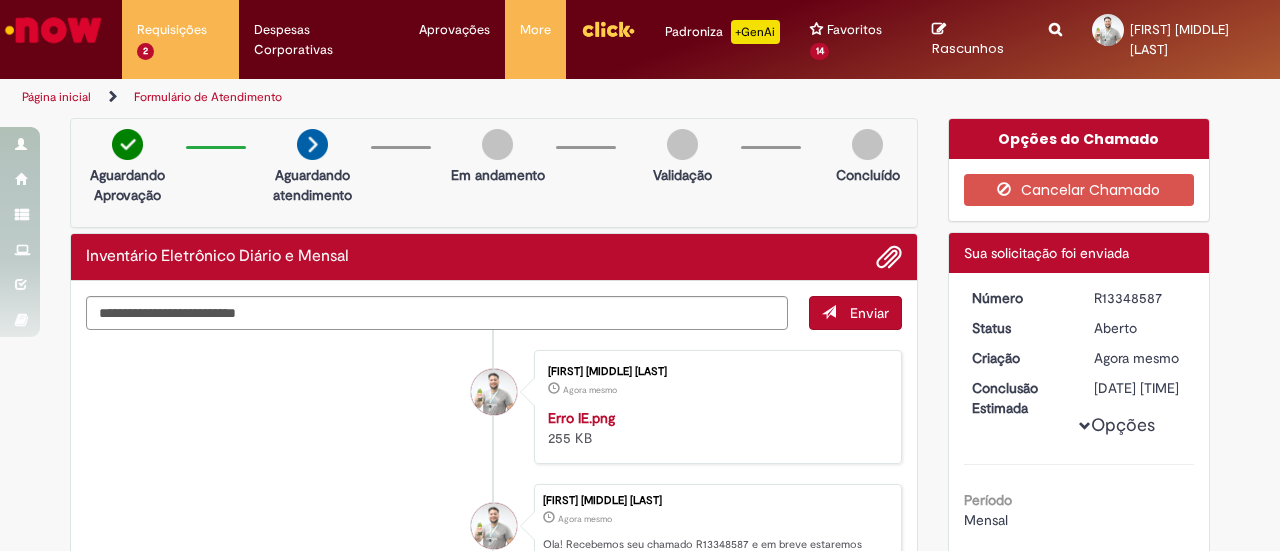 click on "R13348587" at bounding box center (1140, 298) 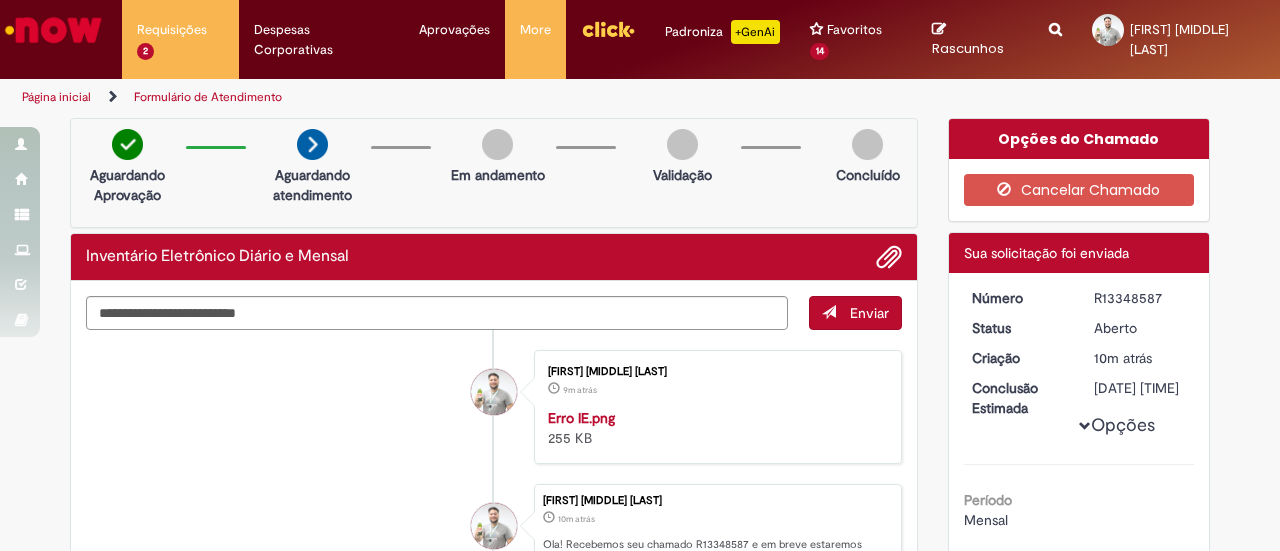 click on "Opções
Período
Mensal
Tipo de solicitação
Cadastro de Material (SKU)
Código Material SAP
XX
Código Material PROMAX
XX
Descrição
boa tarde!
Estamos realizando o inventário mensal e os relatórios MB5L e MB58 não estão subindo para o Inventário eletrônico" at bounding box center [1079, 569] 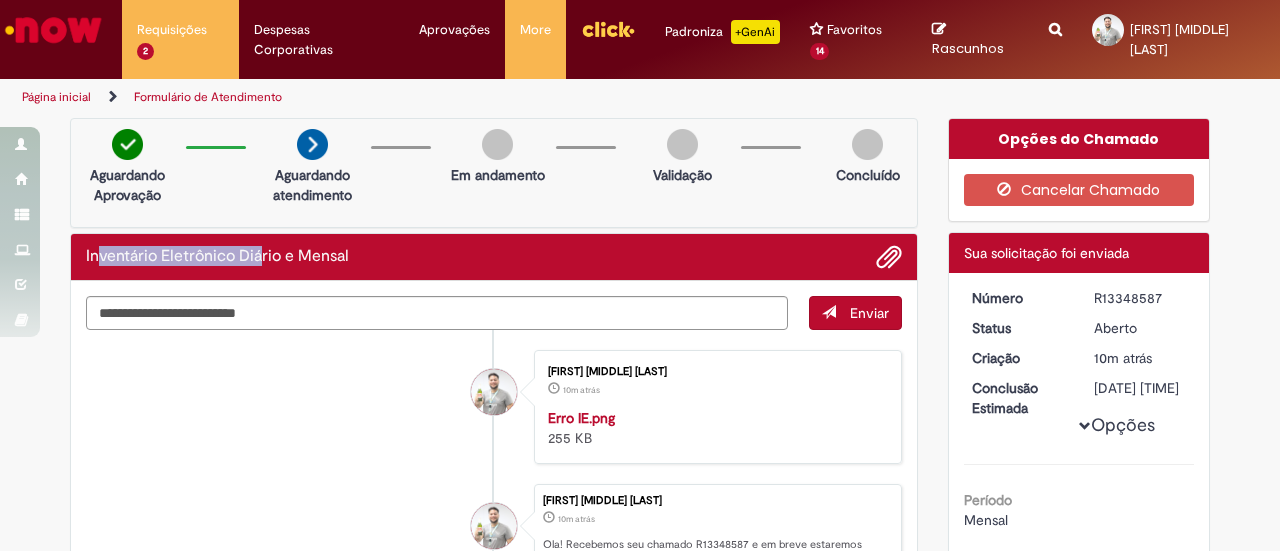 drag, startPoint x: 87, startPoint y: 256, endPoint x: 238, endPoint y: 259, distance: 151.0298 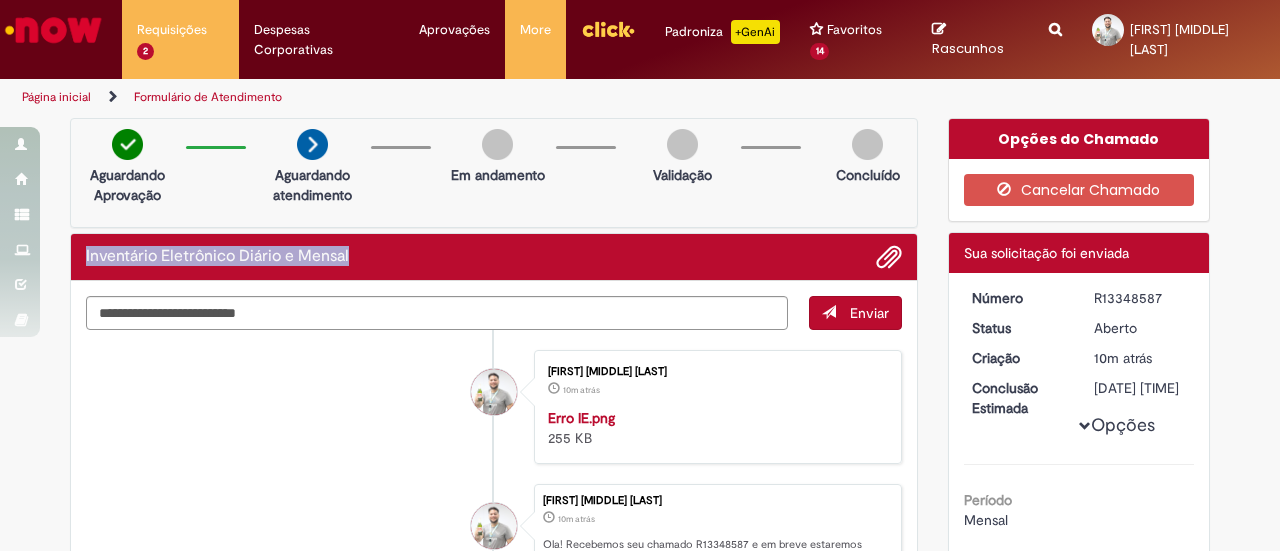drag, startPoint x: 76, startPoint y: 253, endPoint x: 360, endPoint y: 251, distance: 284.00705 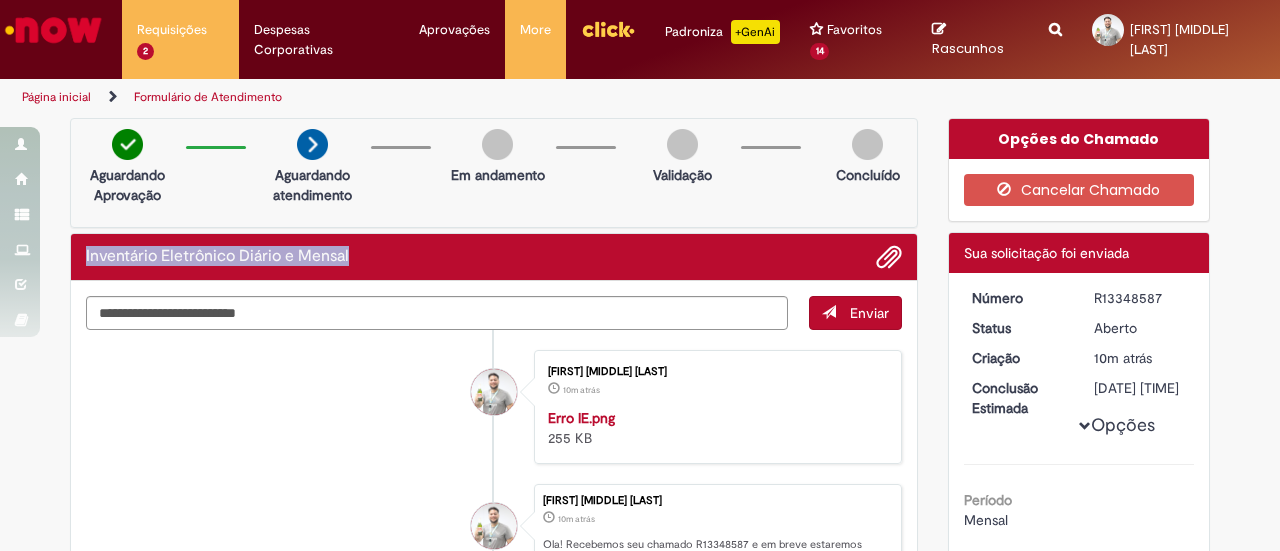 copy on "Inventário Eletrônico Diário e Mensal" 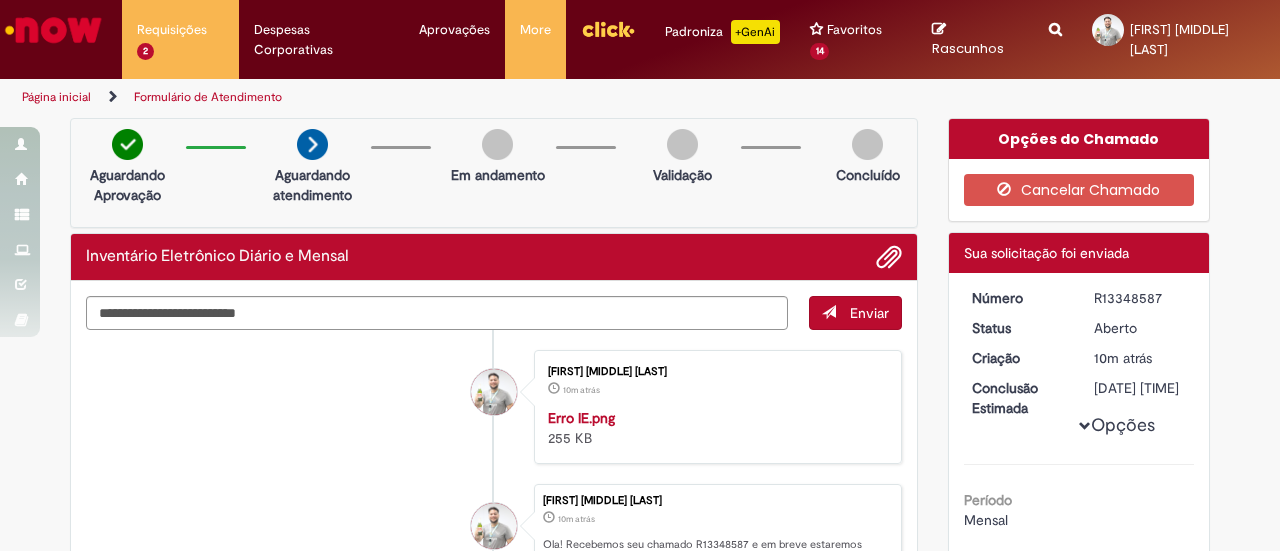 click at bounding box center (1055, 18) 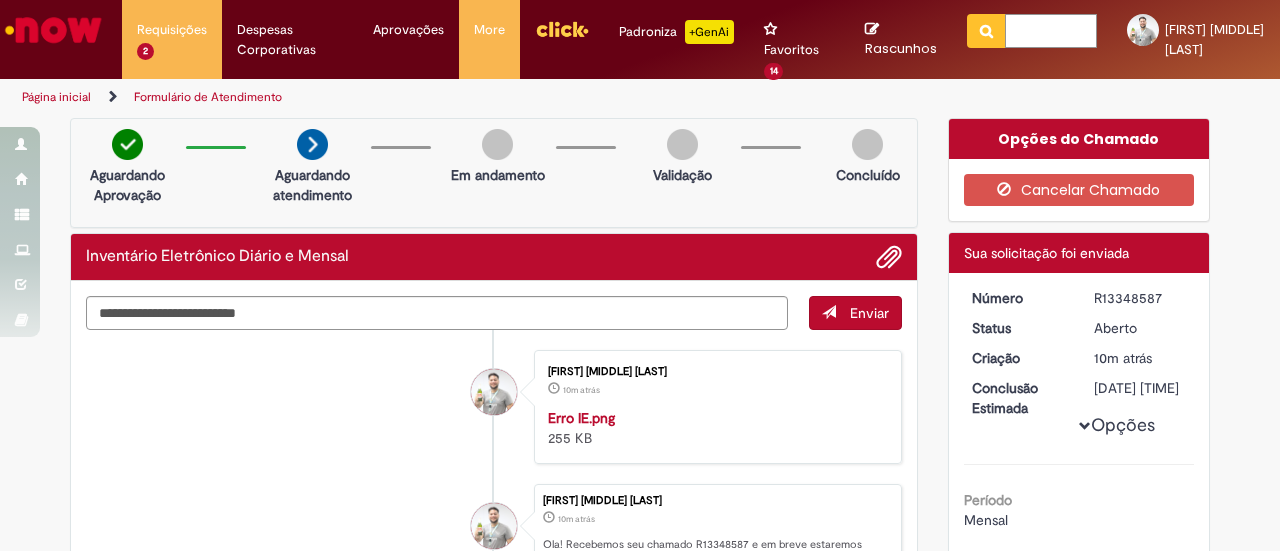 click at bounding box center (1051, 31) 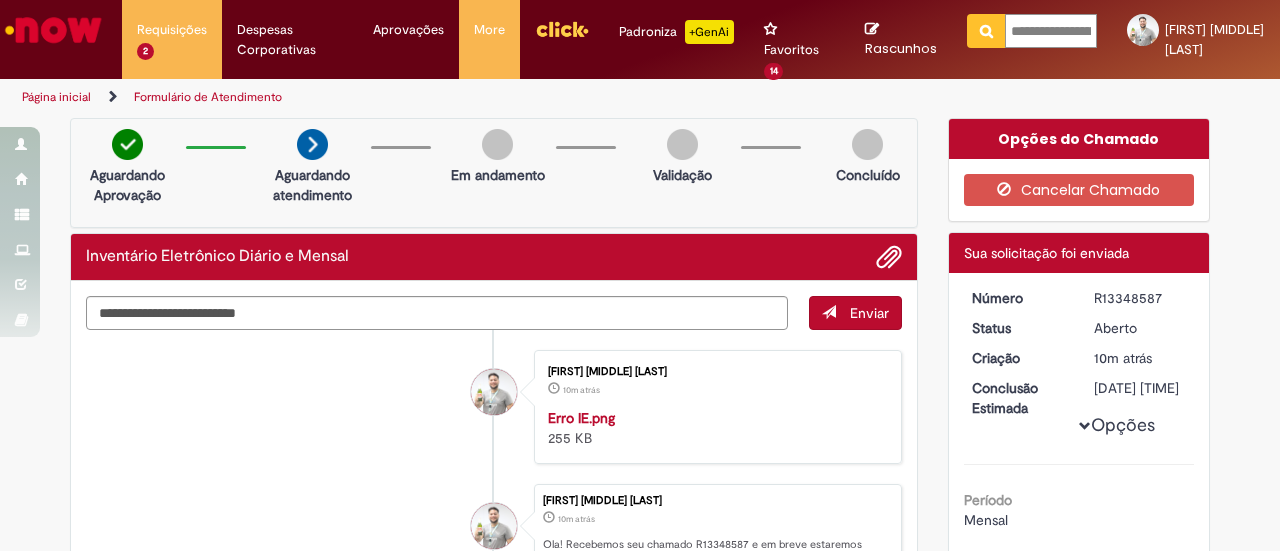 scroll, scrollTop: 0, scrollLeft: 148, axis: horizontal 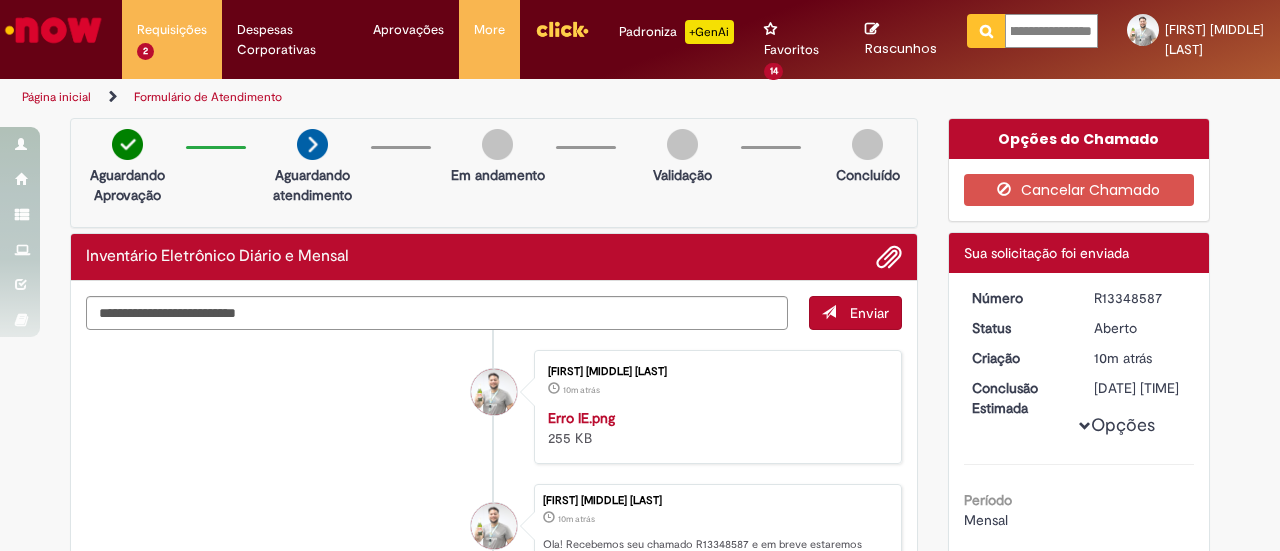 click at bounding box center (986, 31) 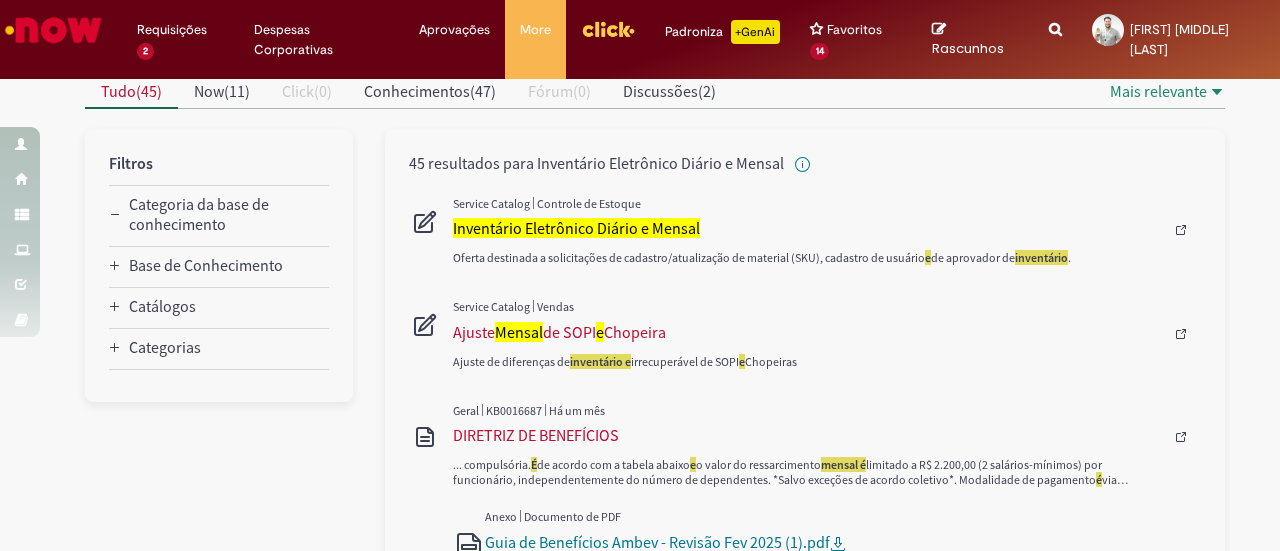 scroll, scrollTop: 0, scrollLeft: 0, axis: both 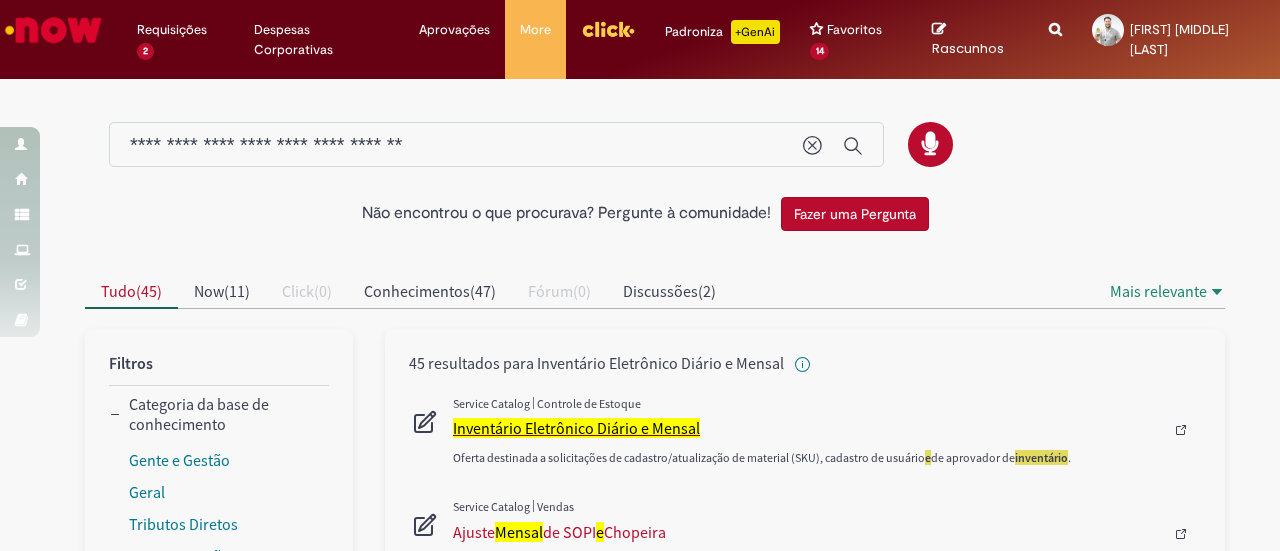 click on "Inventário Eletrônico Diário e Mensal" at bounding box center (576, 428) 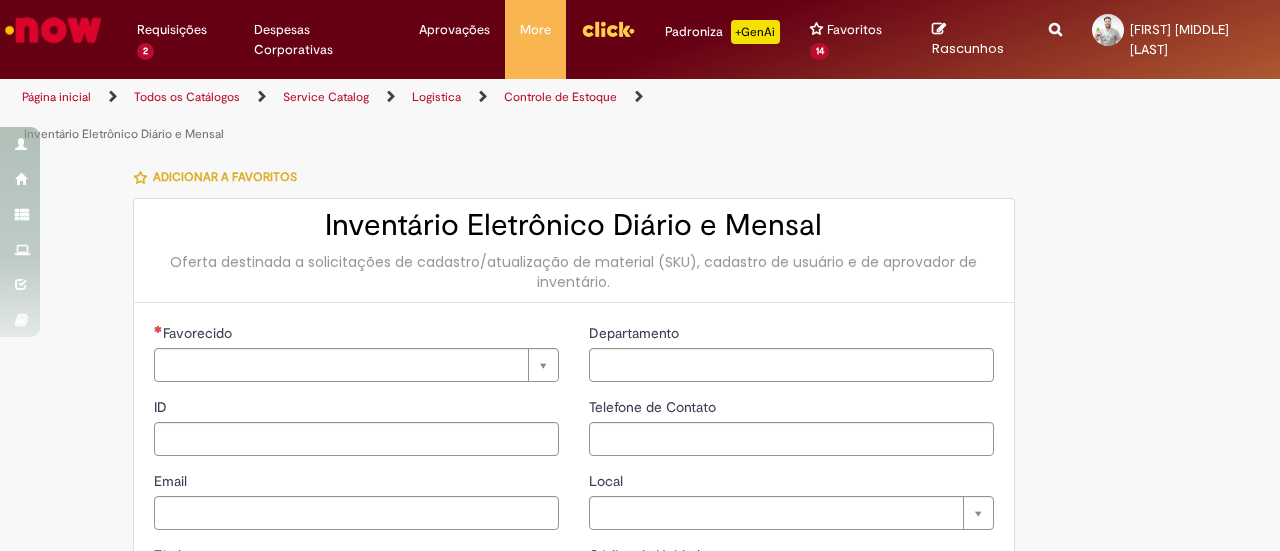 type on "********" 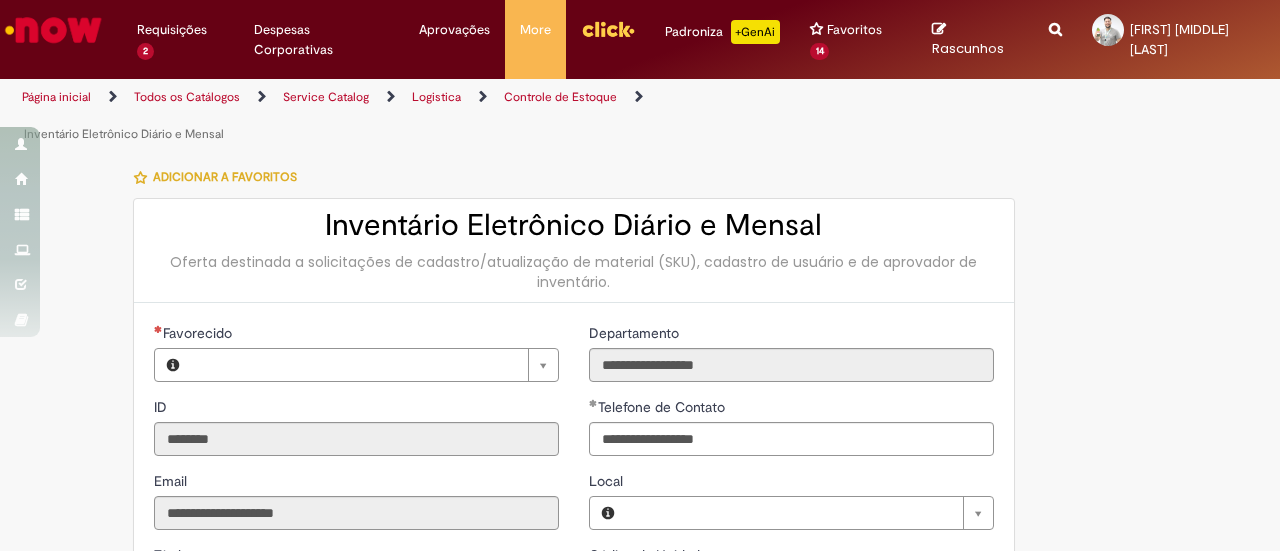 type on "**********" 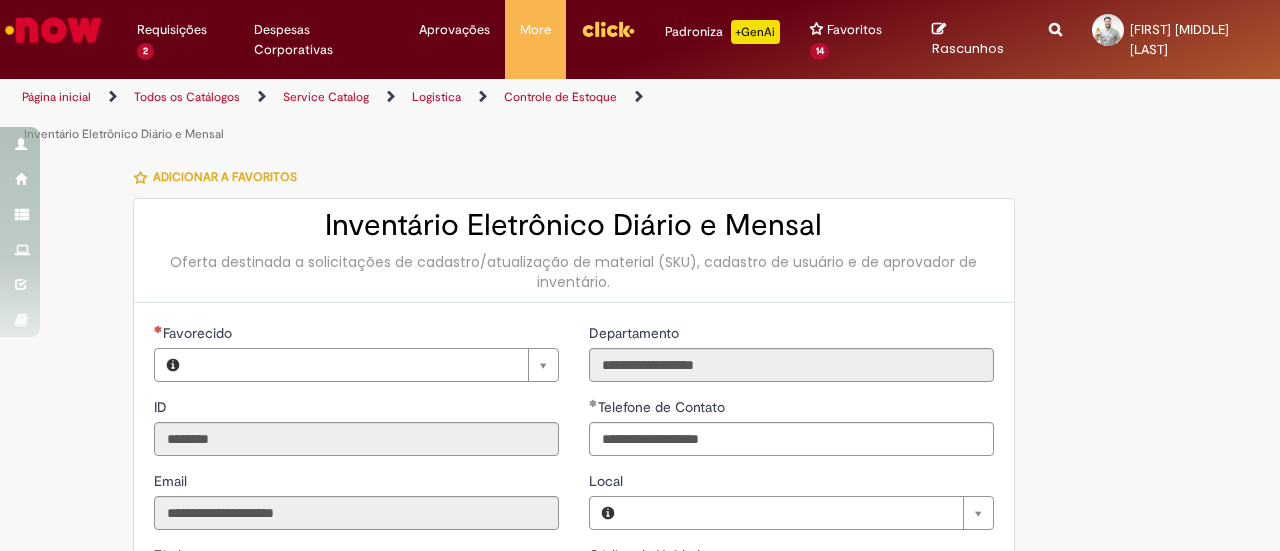 type on "**********" 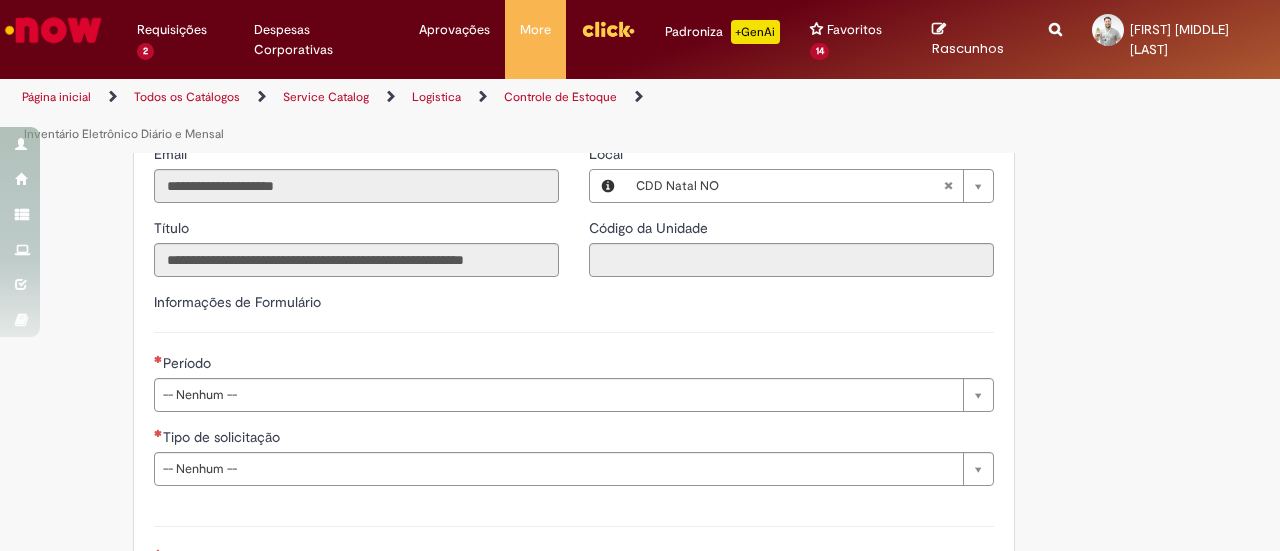 scroll, scrollTop: 600, scrollLeft: 0, axis: vertical 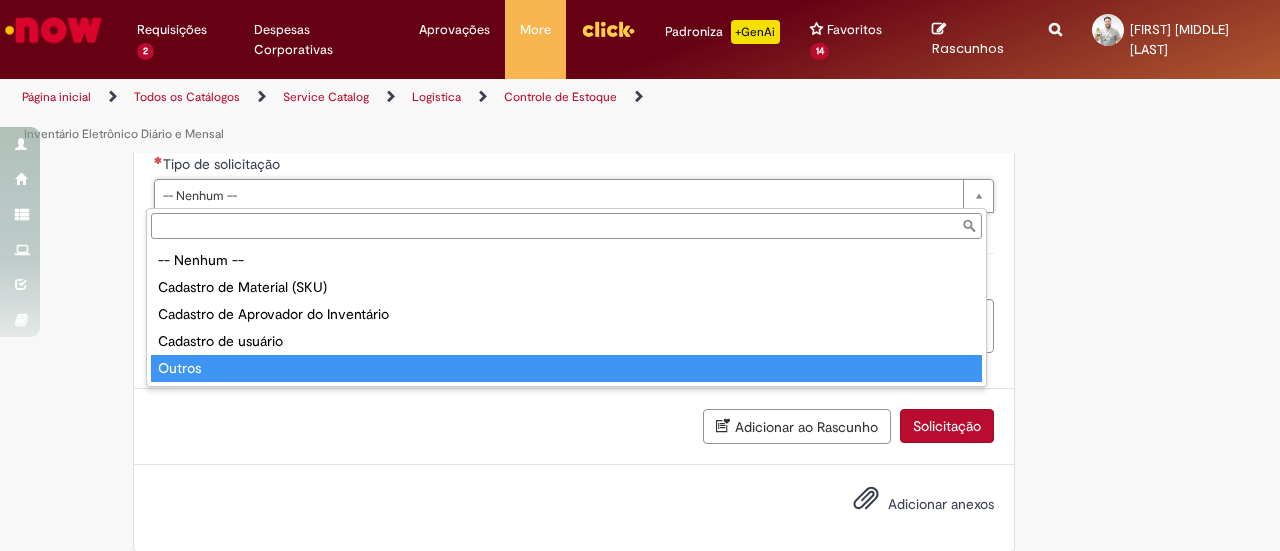 type on "******" 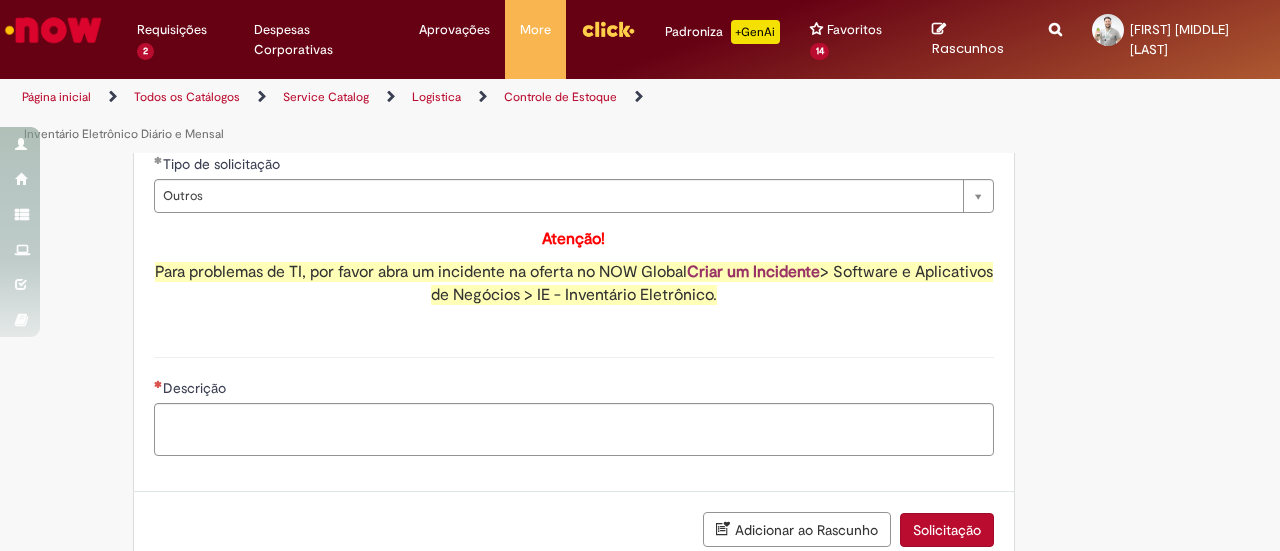 click on "Para problemas de TI, por favor abra um incidente na oferta no NOW Global  Criar um Incidente  > Software e Aplicativos de Negócios > IE - Inventário Eletrônico." at bounding box center [574, 283] 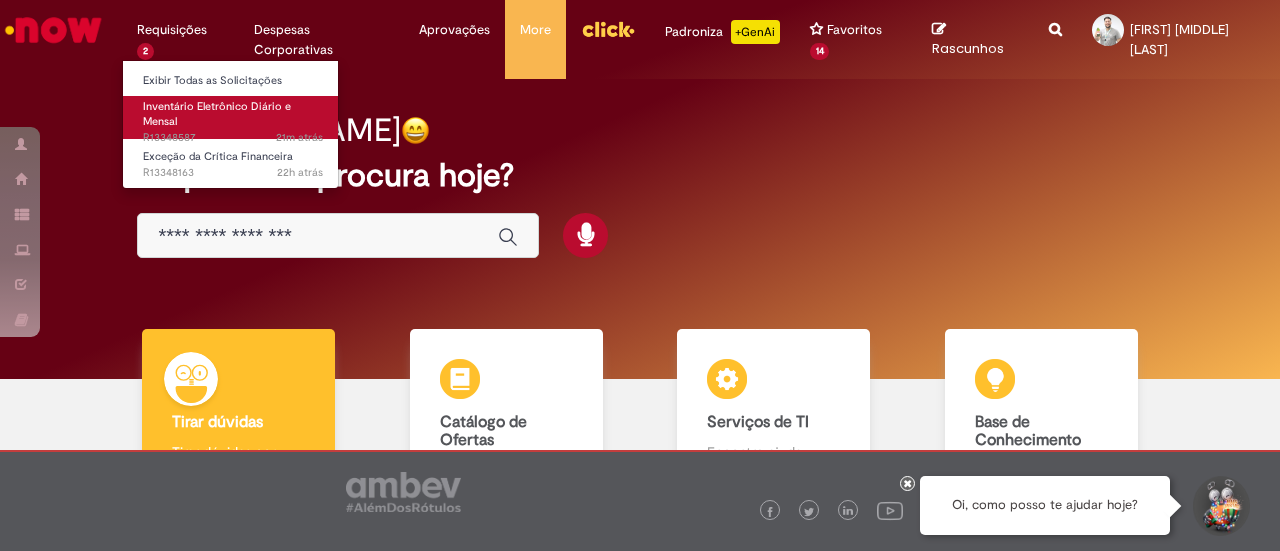 scroll, scrollTop: 0, scrollLeft: 0, axis: both 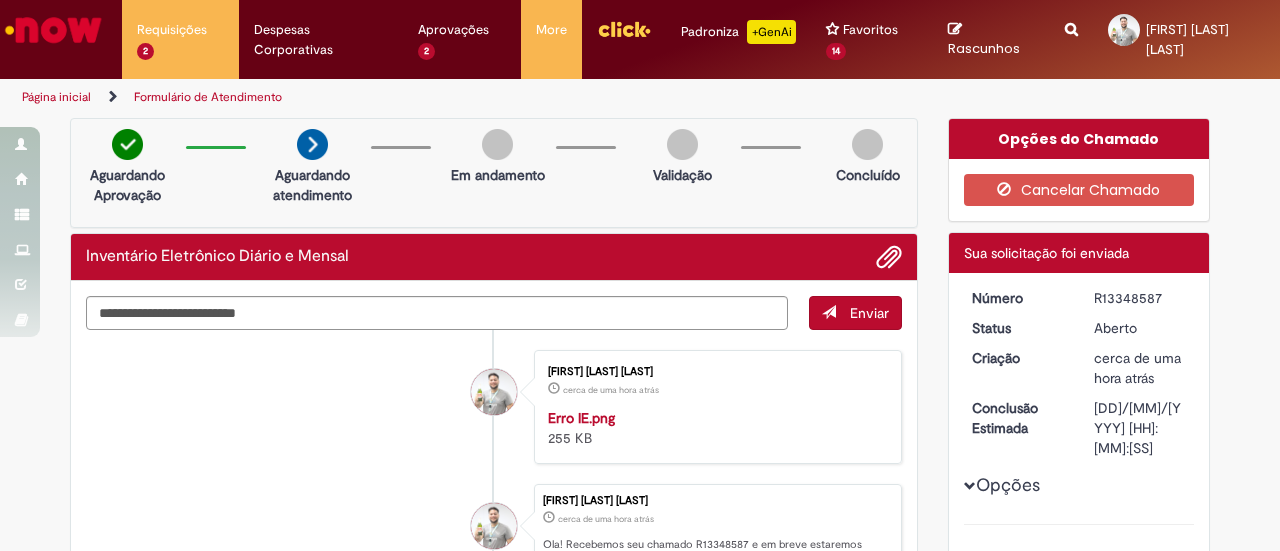 click on "Inventário Eletrônico Diário e Mensal" at bounding box center (494, 257) 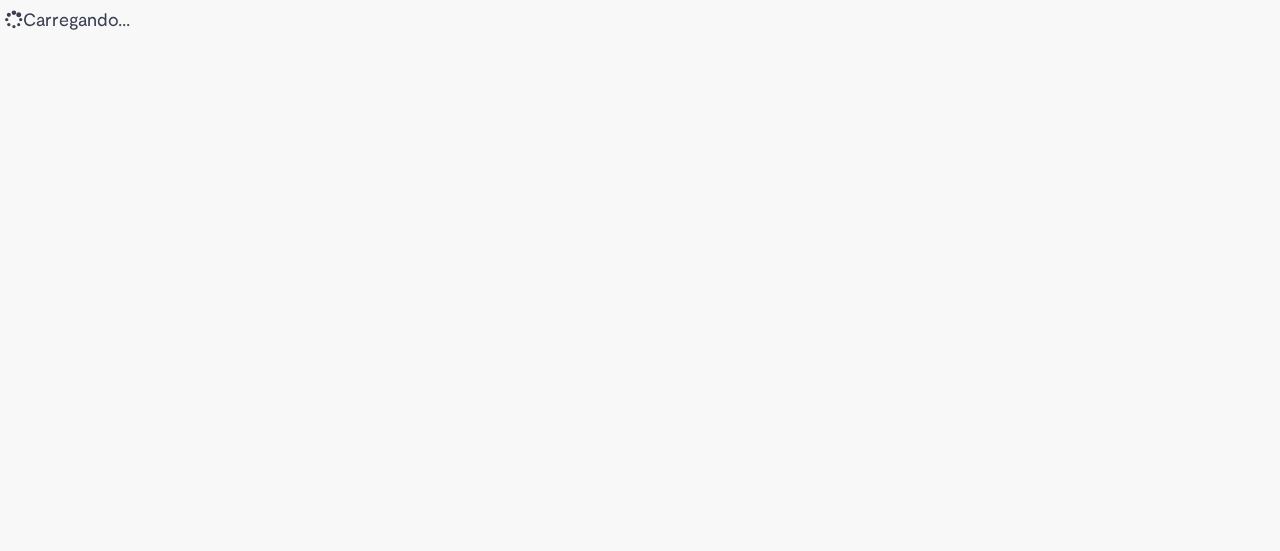 scroll, scrollTop: 0, scrollLeft: 0, axis: both 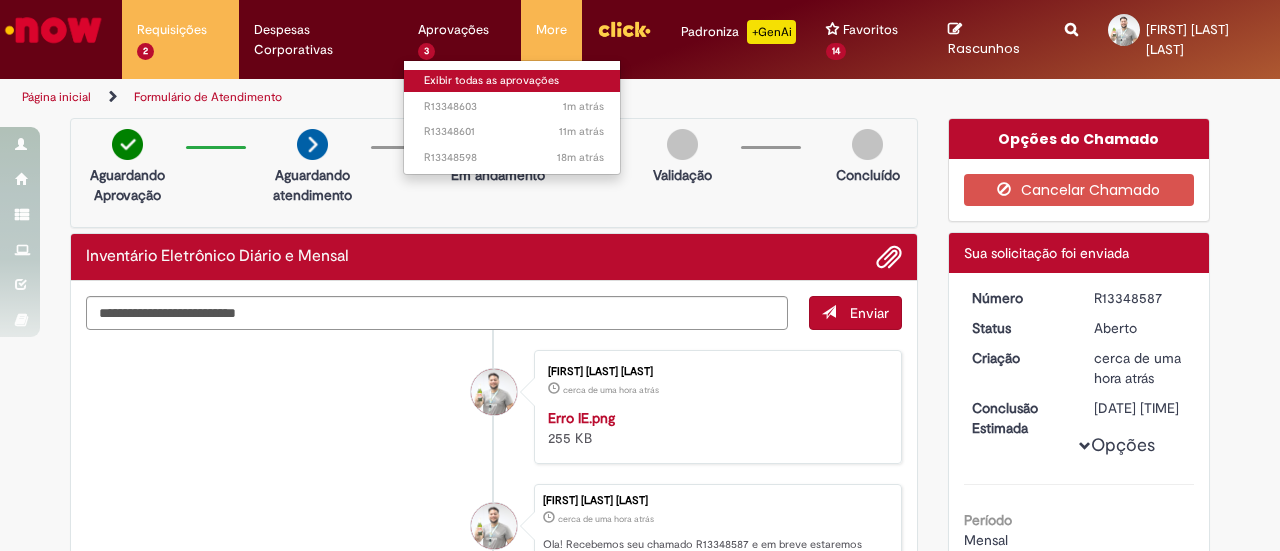 click on "Exibir todas as aprovações" at bounding box center (514, 81) 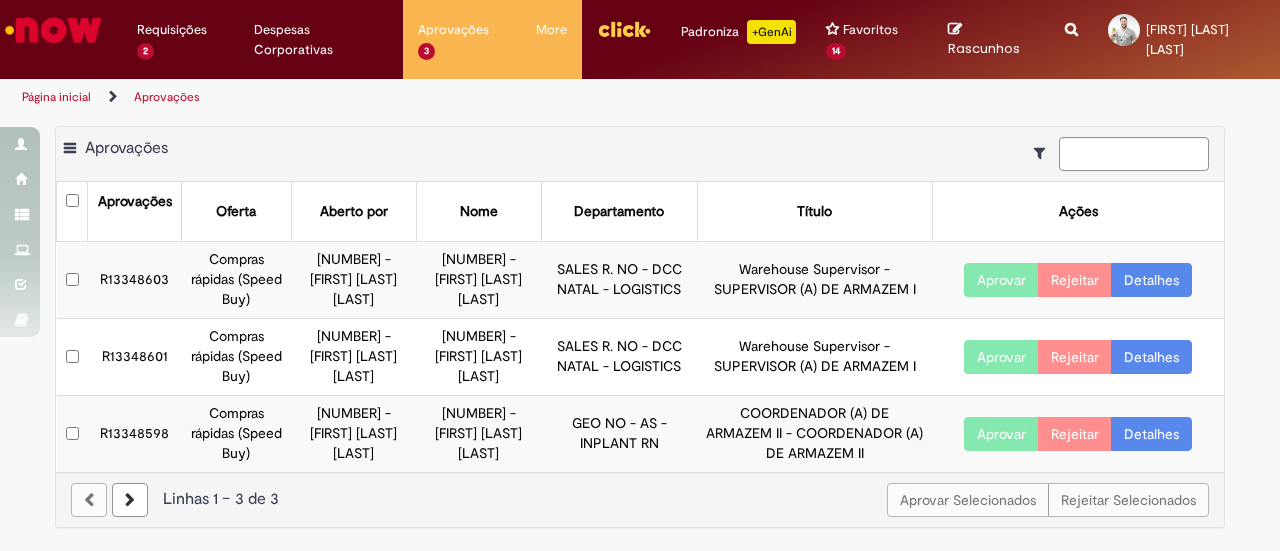 click on "Aprovar" at bounding box center (1001, 280) 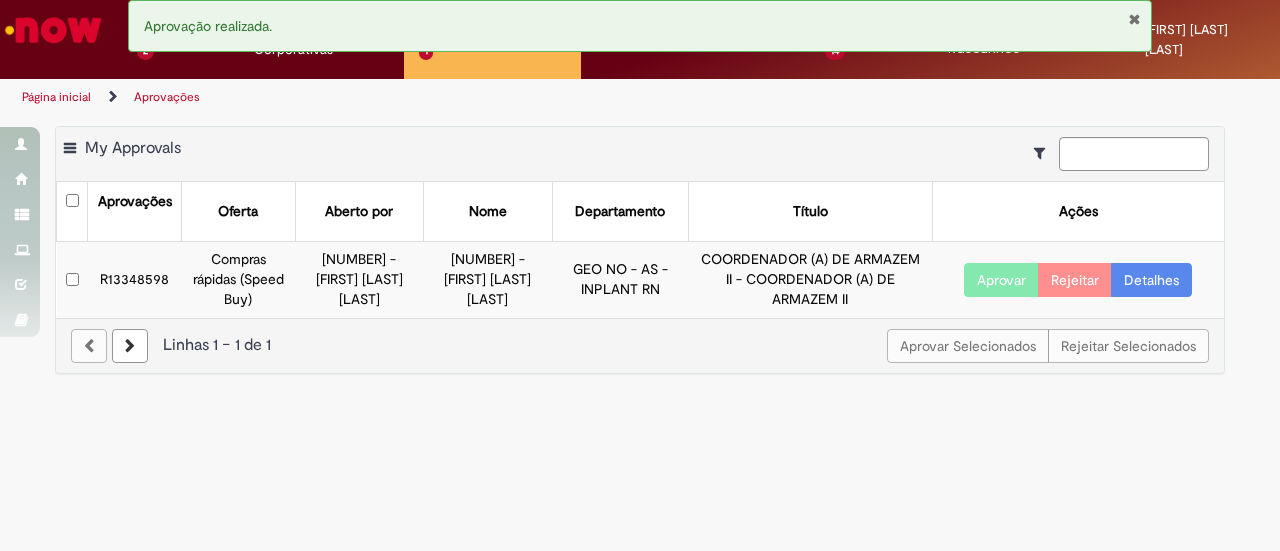 click on "Aprovar" at bounding box center (1001, 280) 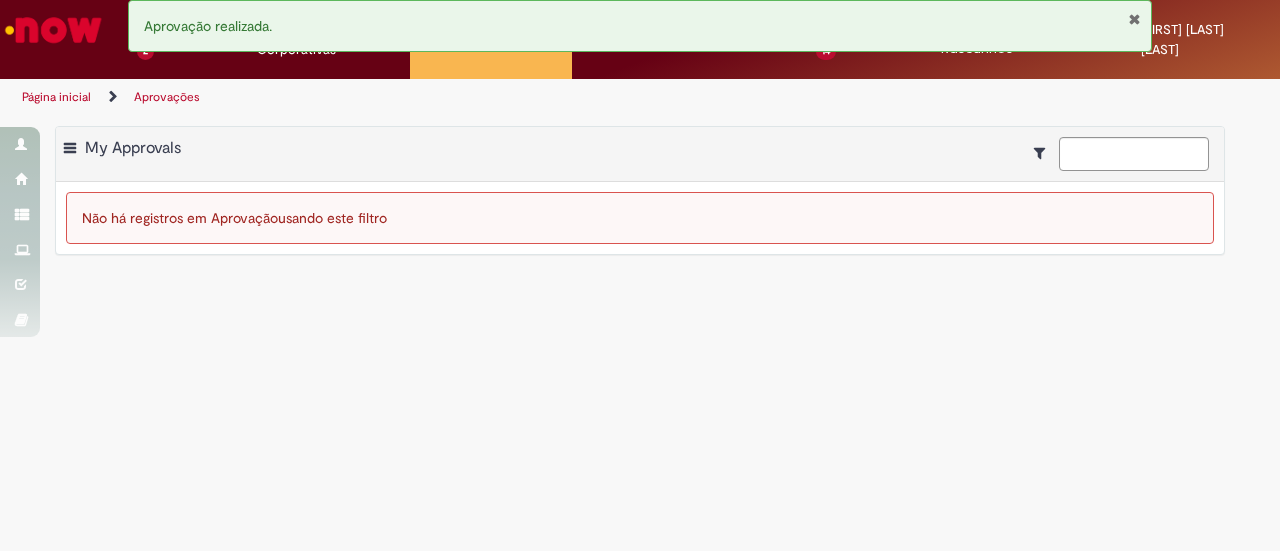 click at bounding box center [1134, 19] 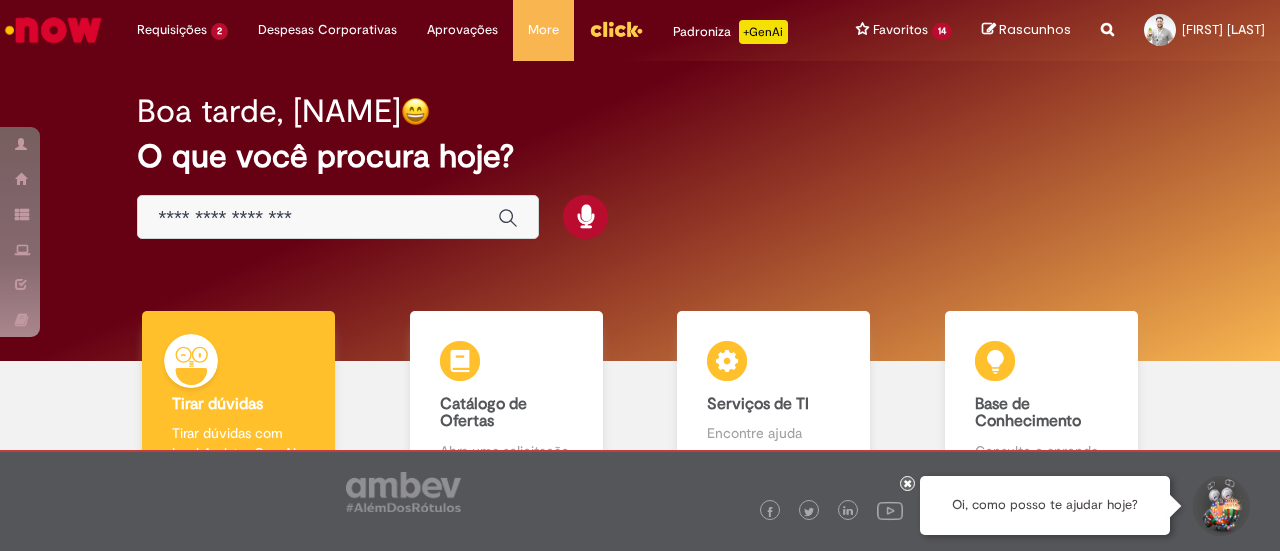 scroll, scrollTop: 0, scrollLeft: 0, axis: both 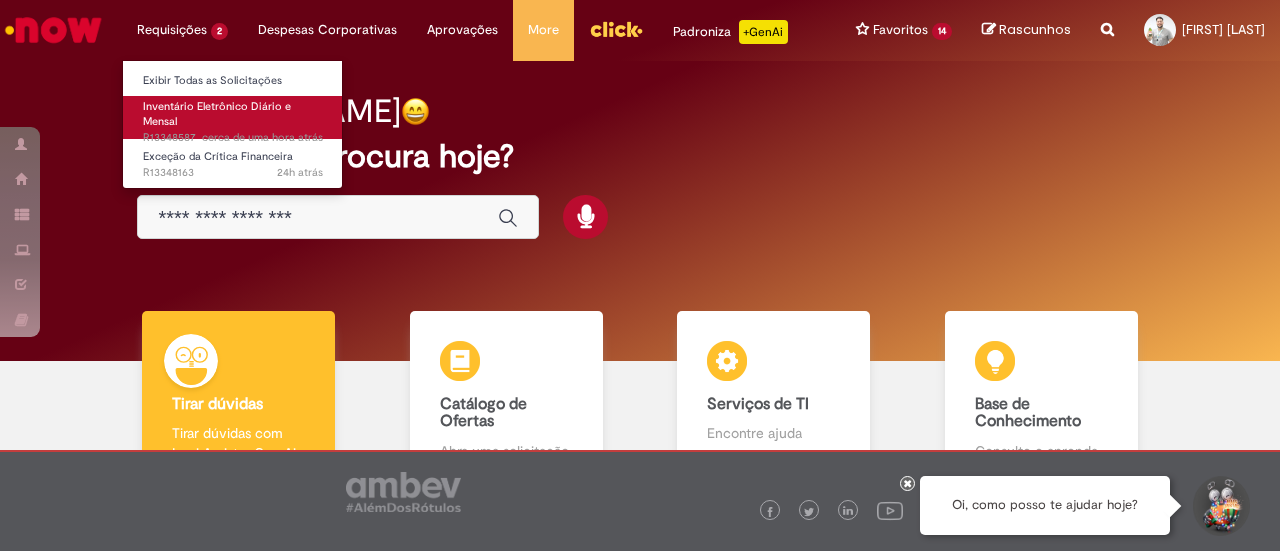 click on "Inventário Eletrônico Diário e Mensal
cerca de uma hora atrás cerca de uma hora atrás  R13348587" at bounding box center [233, 117] 